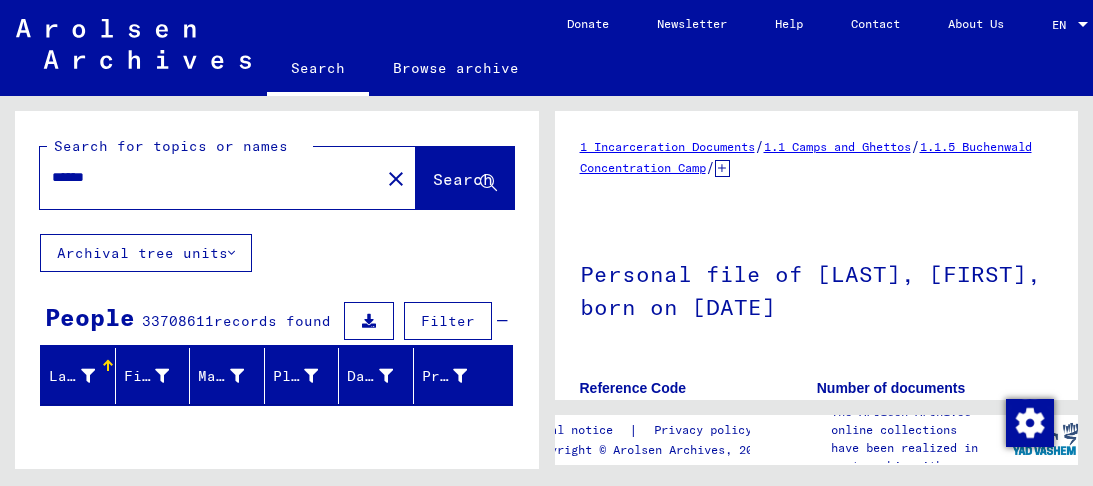 scroll, scrollTop: 0, scrollLeft: 0, axis: both 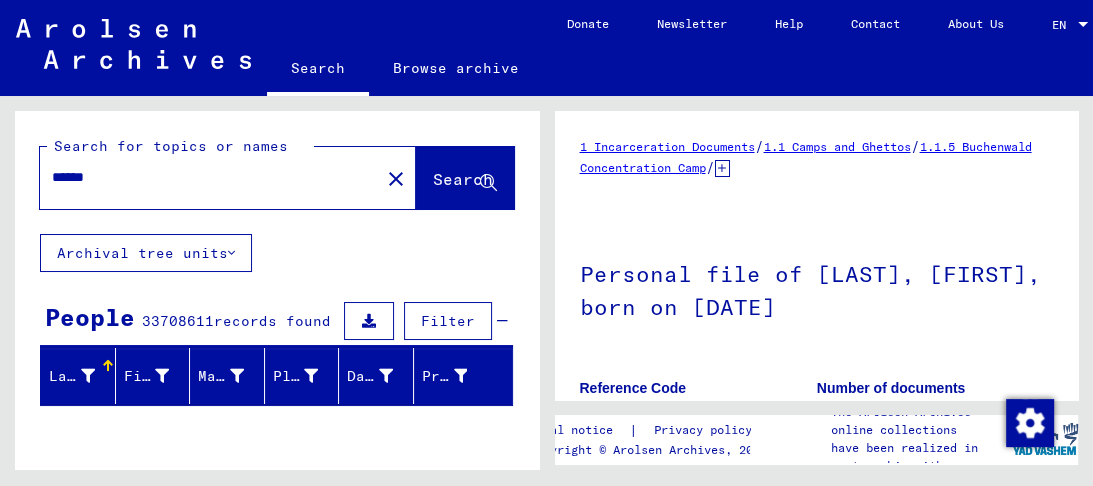 click on "Search" 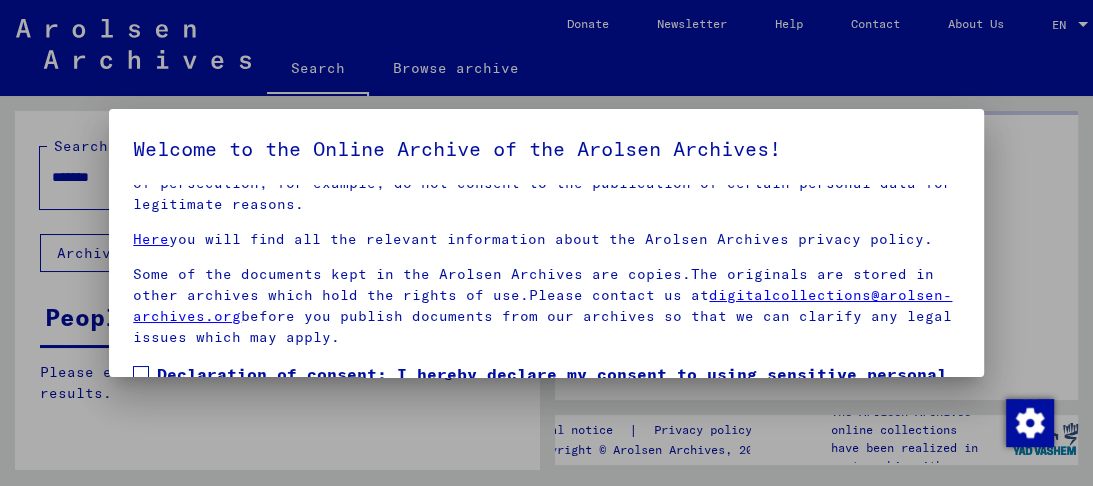 scroll, scrollTop: 268, scrollLeft: 0, axis: vertical 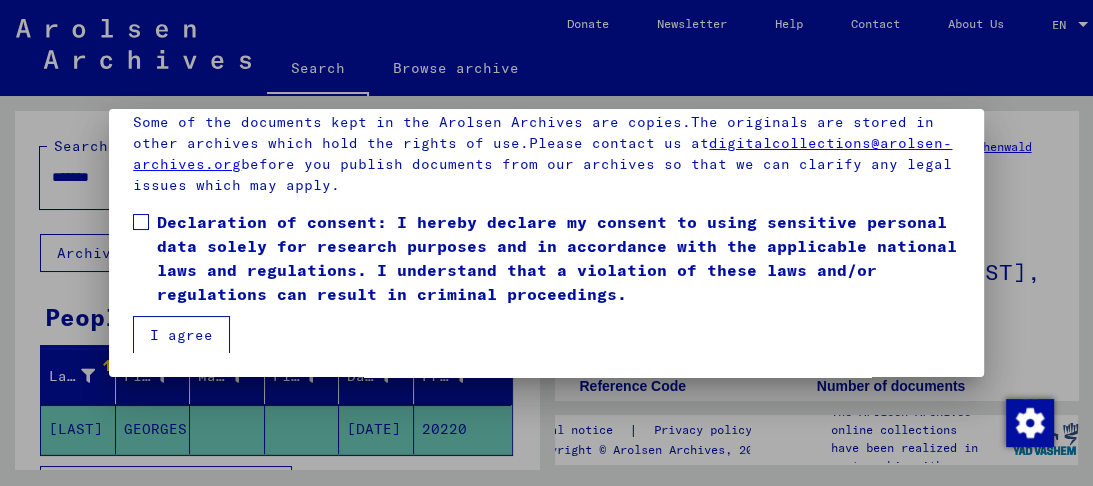 click on "I agree" at bounding box center (181, 335) 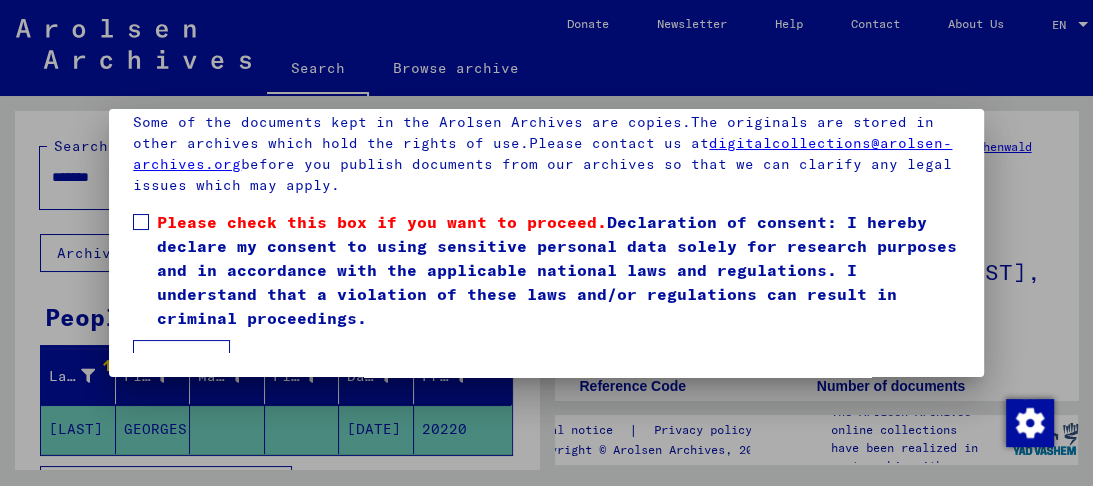 click at bounding box center [141, 222] 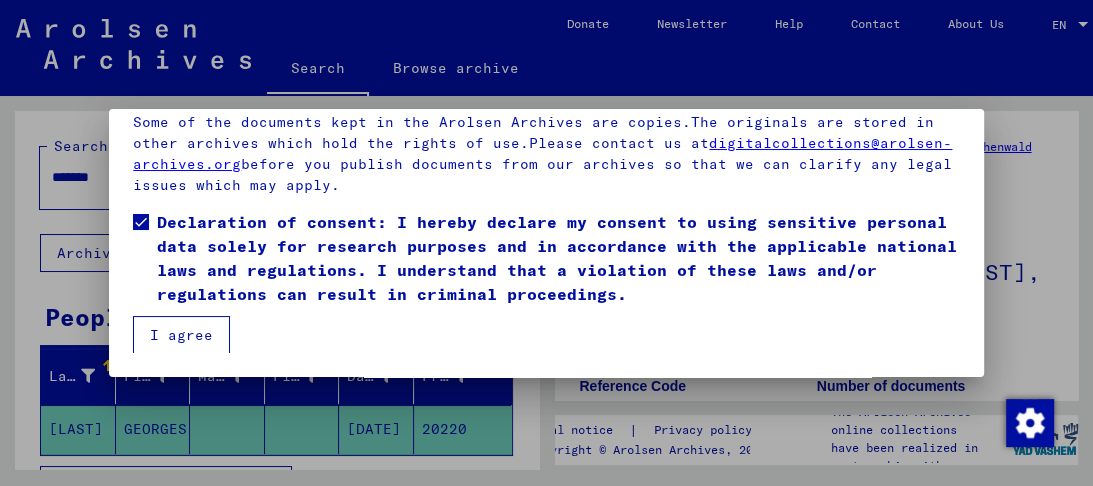 click on "I agree" at bounding box center [181, 335] 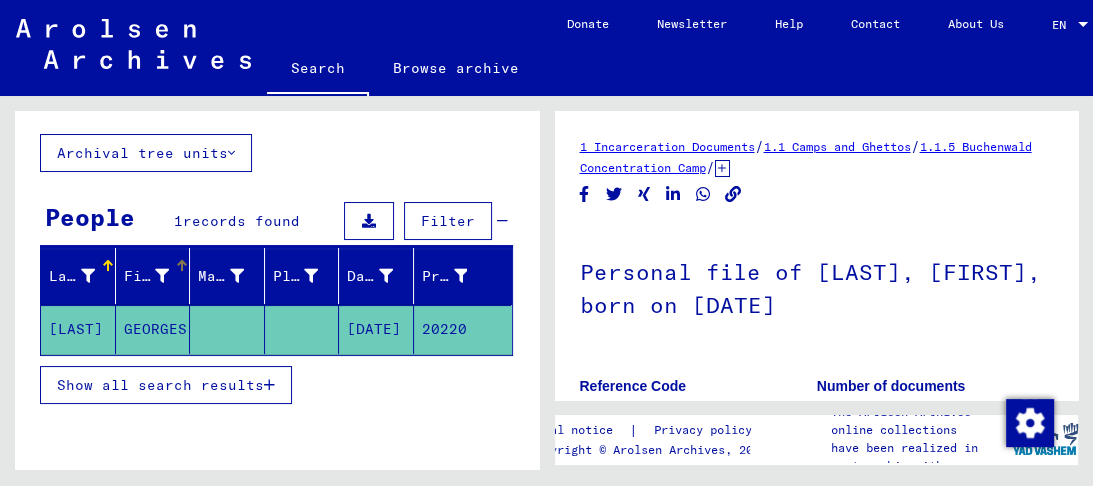 scroll, scrollTop: 0, scrollLeft: 0, axis: both 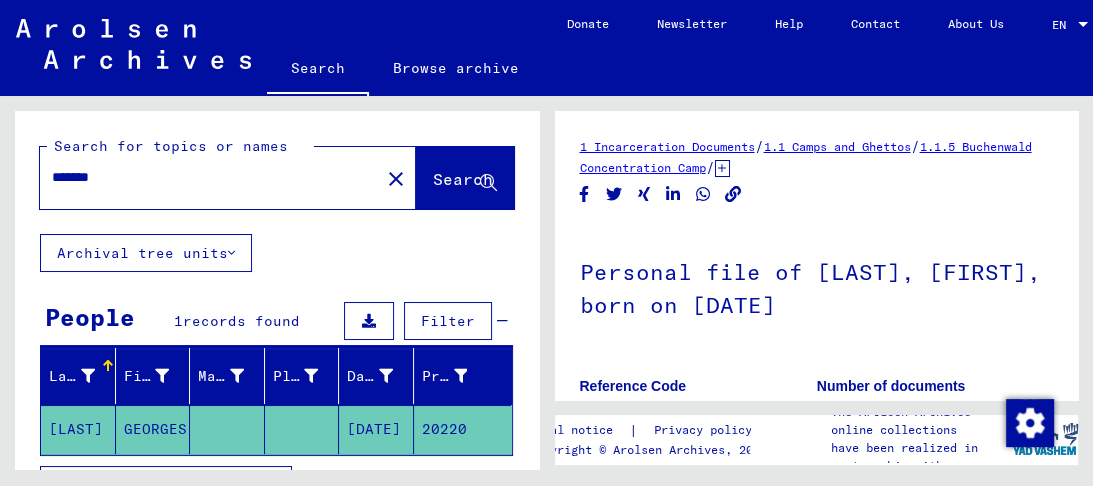drag, startPoint x: 112, startPoint y: 173, endPoint x: 0, endPoint y: 166, distance: 112.21854 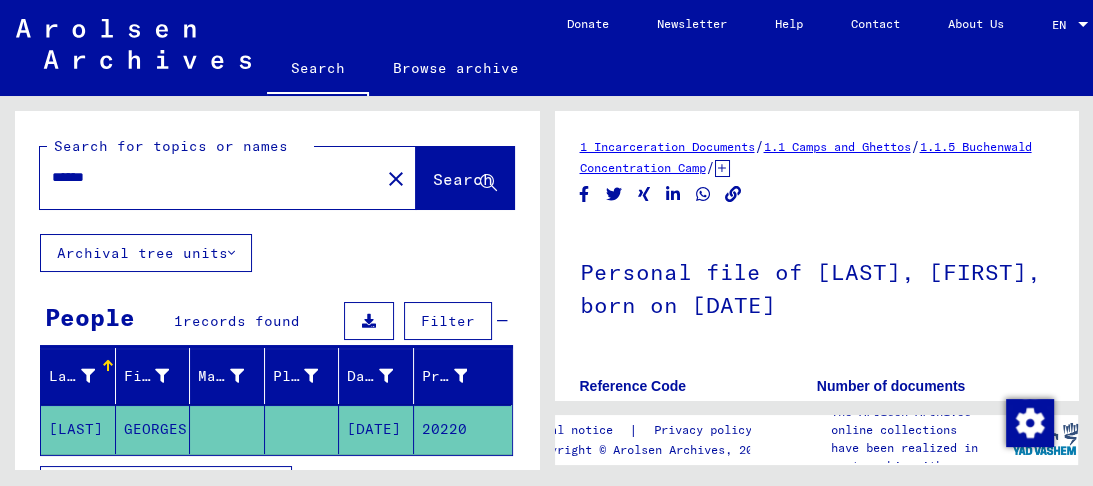 type on "******" 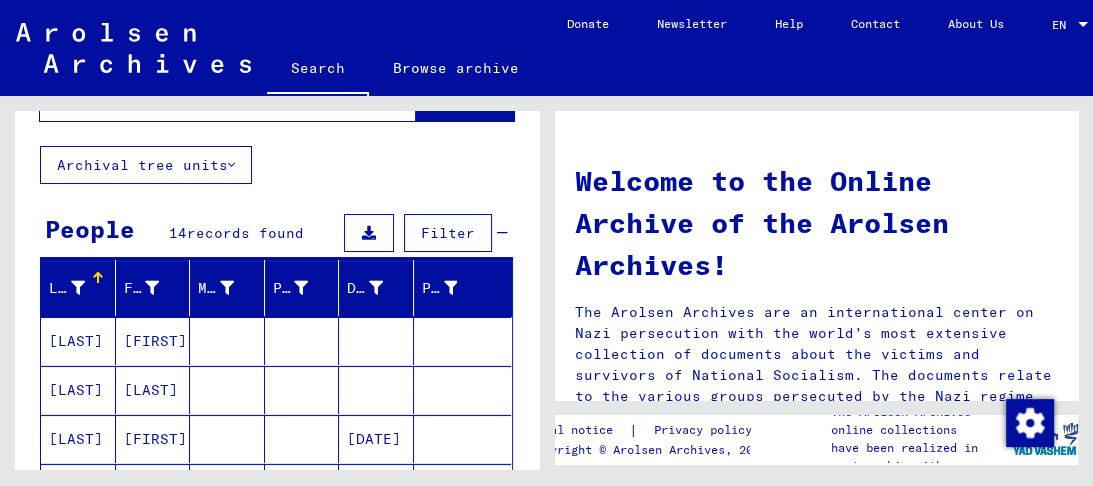 scroll, scrollTop: 160, scrollLeft: 0, axis: vertical 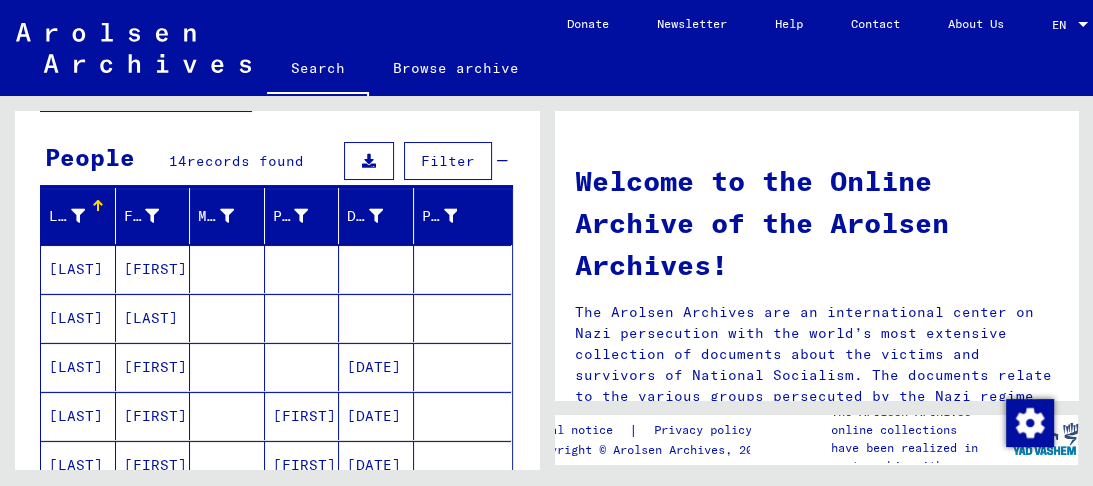 click on "[LAST]" at bounding box center (78, 318) 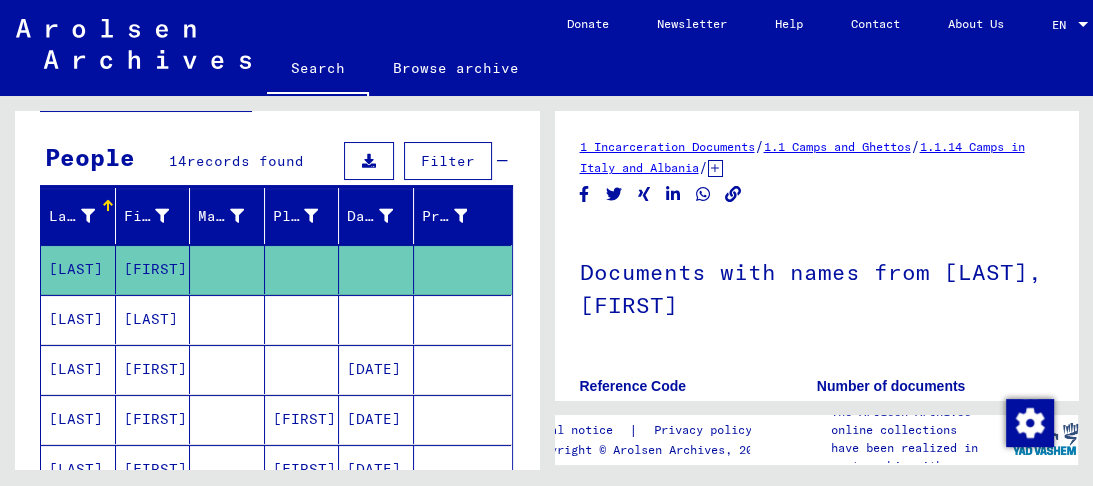 scroll, scrollTop: 0, scrollLeft: 0, axis: both 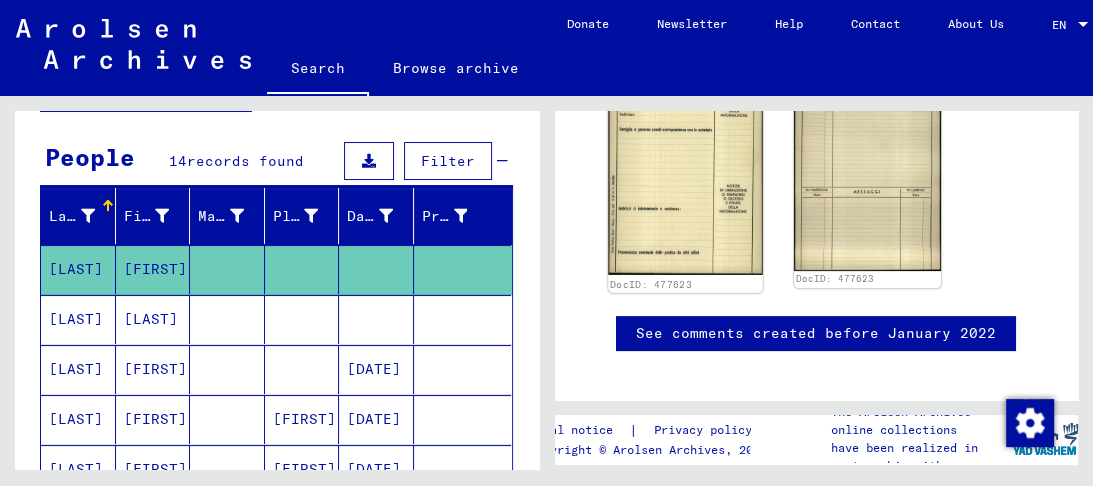 click 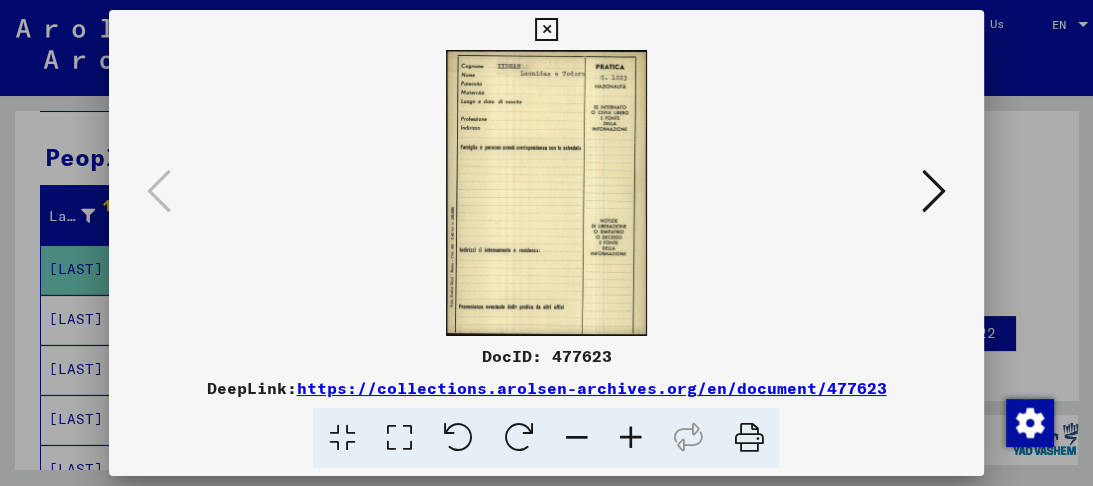 click at bounding box center (398, 438) 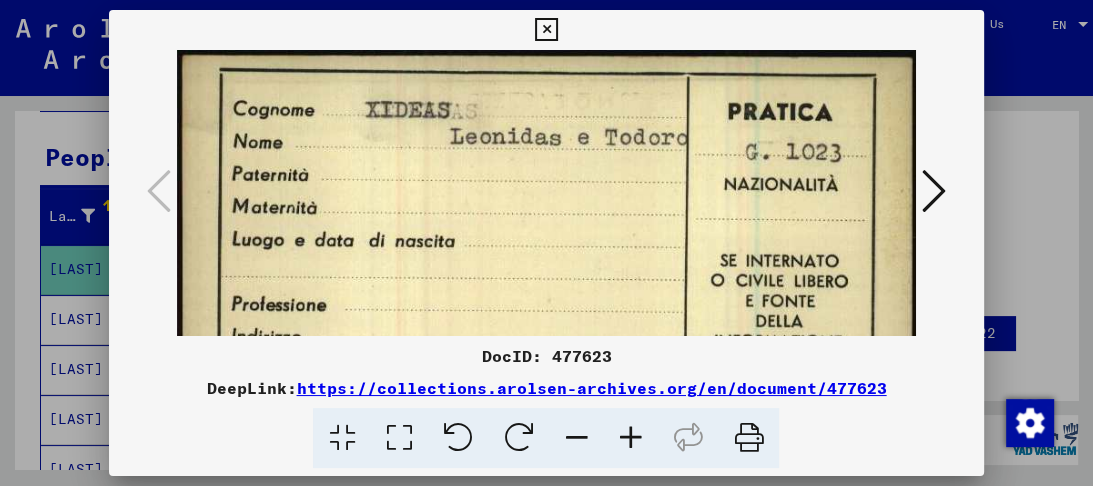 click at bounding box center (934, 191) 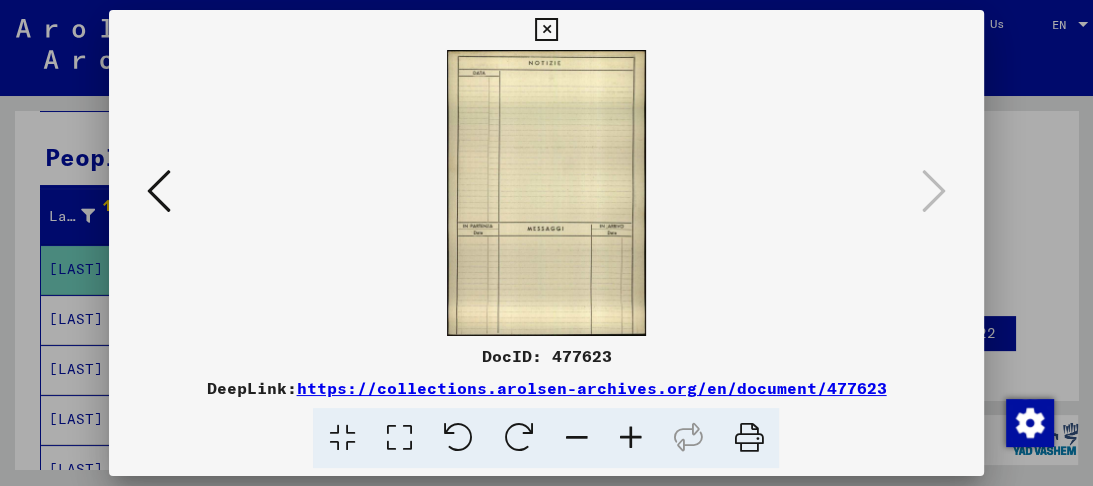 click at bounding box center (546, 30) 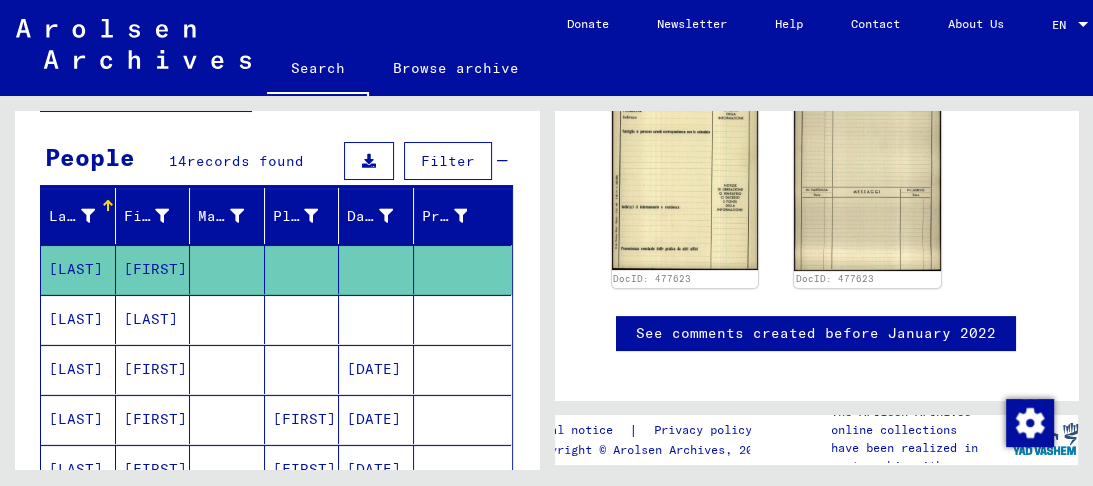 click on "[LAST]" at bounding box center (78, 369) 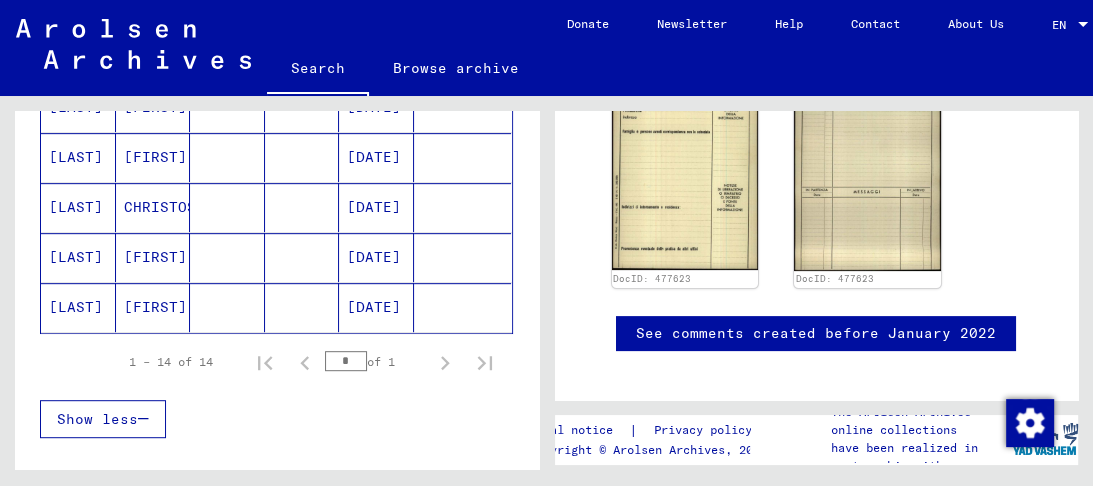 scroll, scrollTop: 800, scrollLeft: 0, axis: vertical 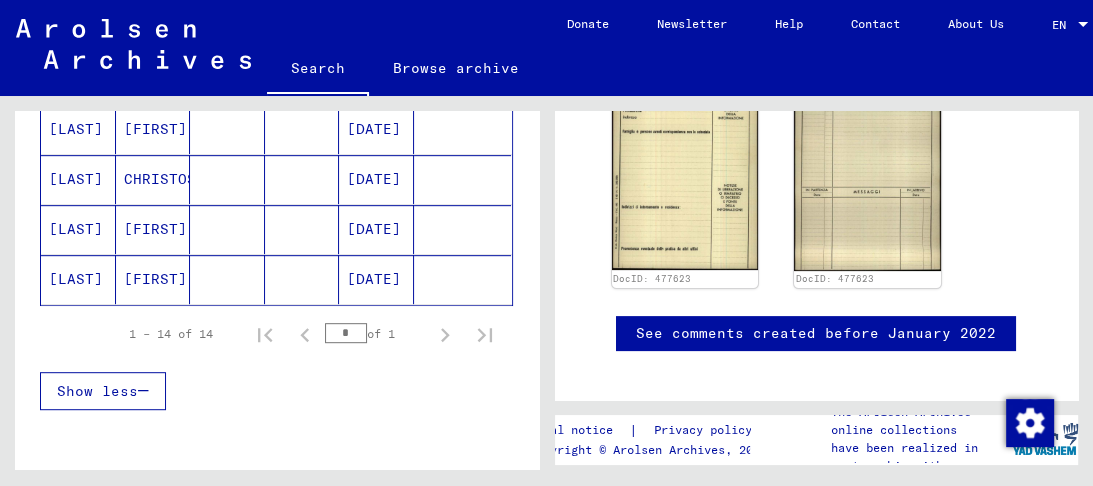 click on "[LAST]" 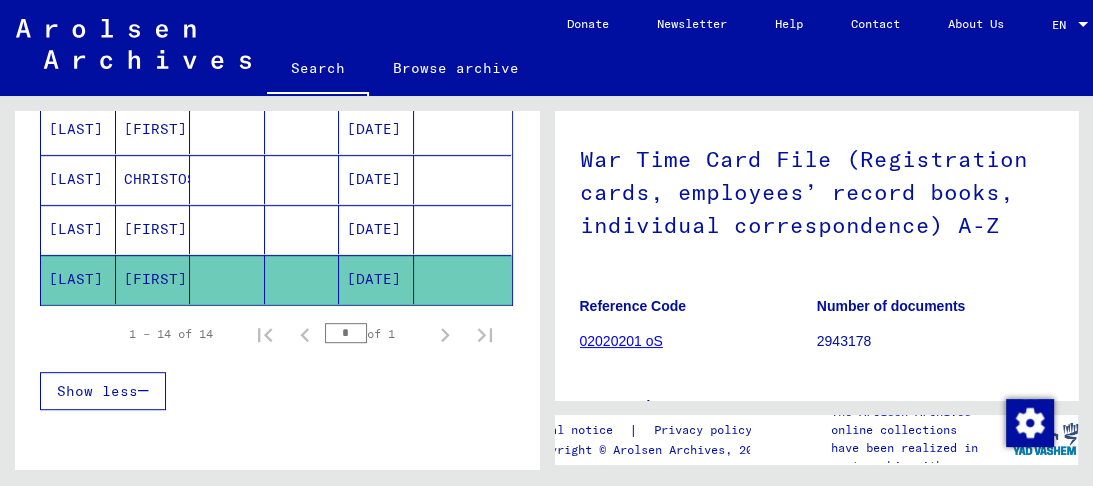 scroll, scrollTop: 240, scrollLeft: 0, axis: vertical 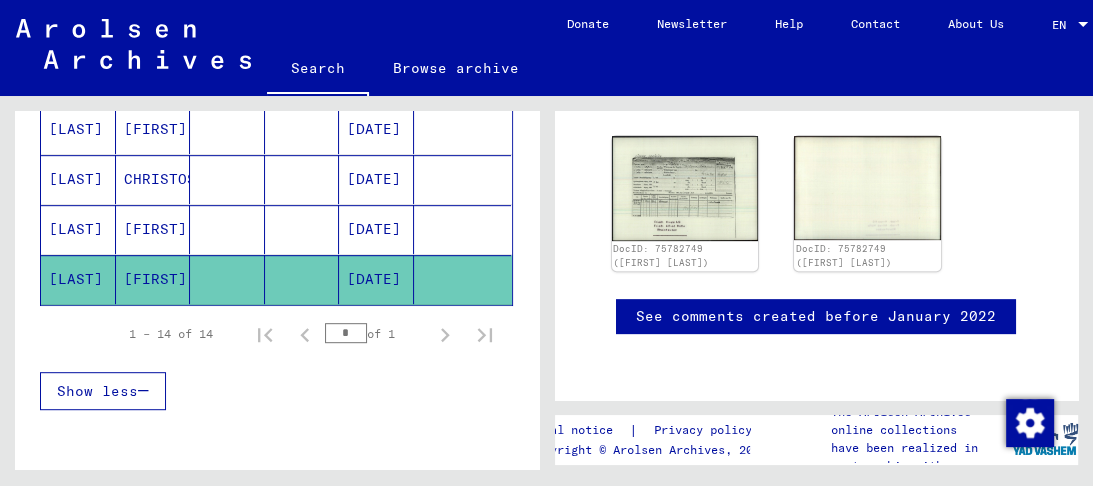 click on "[LAST]" at bounding box center [78, 279] 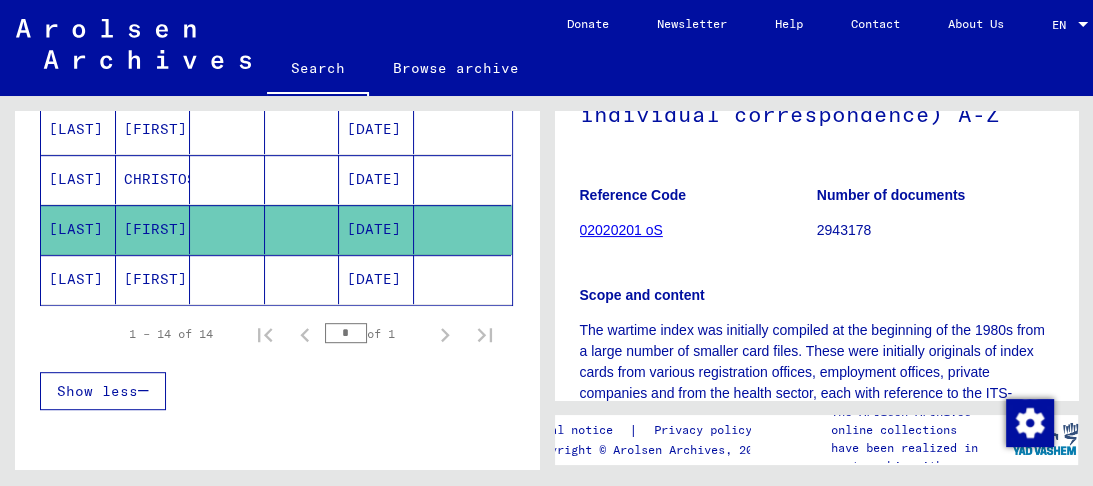 scroll, scrollTop: 320, scrollLeft: 0, axis: vertical 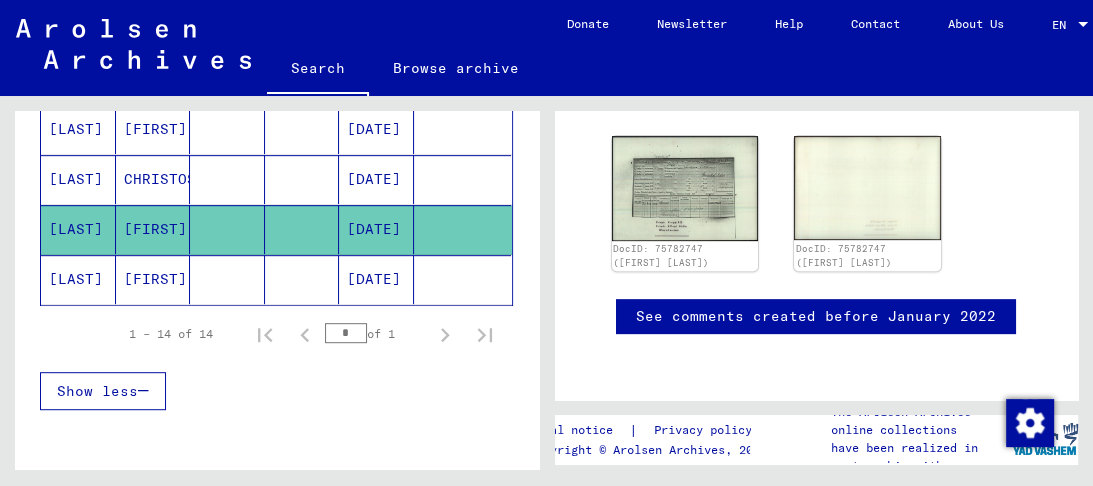 click on "[LAST]" at bounding box center [78, 229] 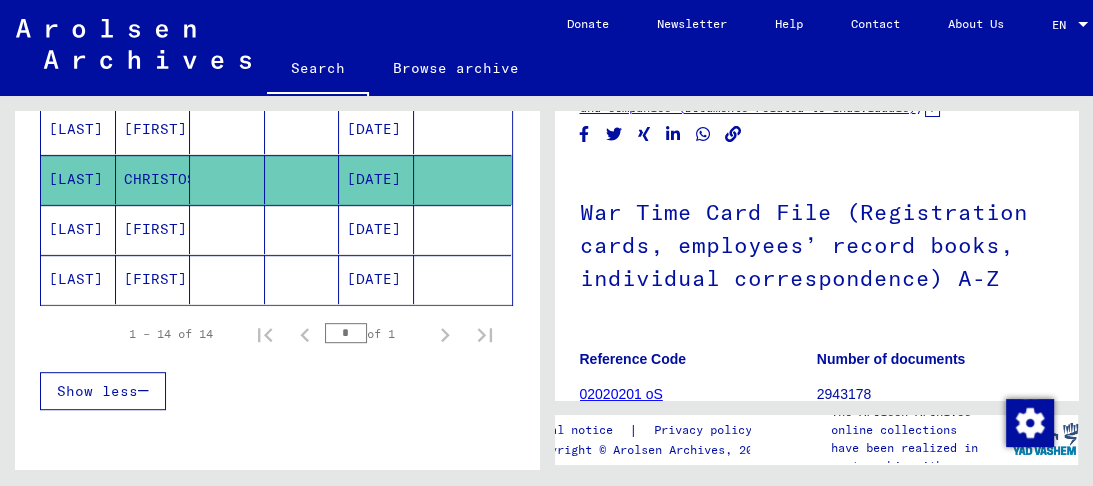 scroll, scrollTop: 300, scrollLeft: 0, axis: vertical 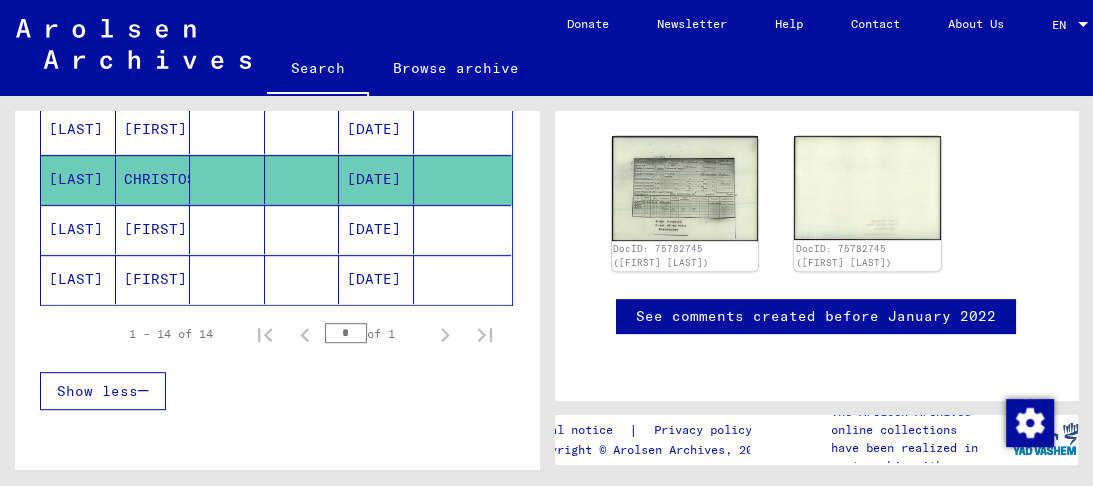 click on "[LAST]" at bounding box center (78, 179) 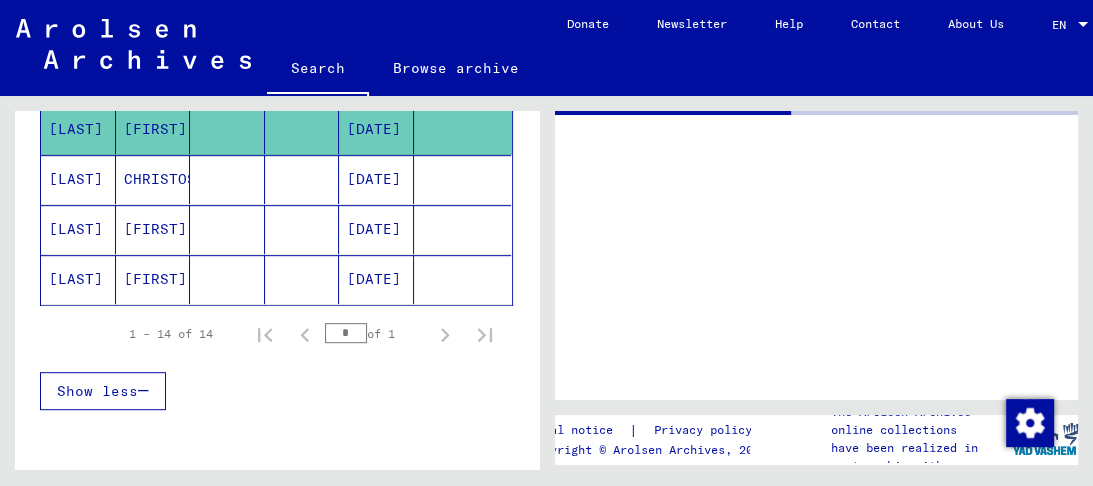 scroll, scrollTop: 0, scrollLeft: 0, axis: both 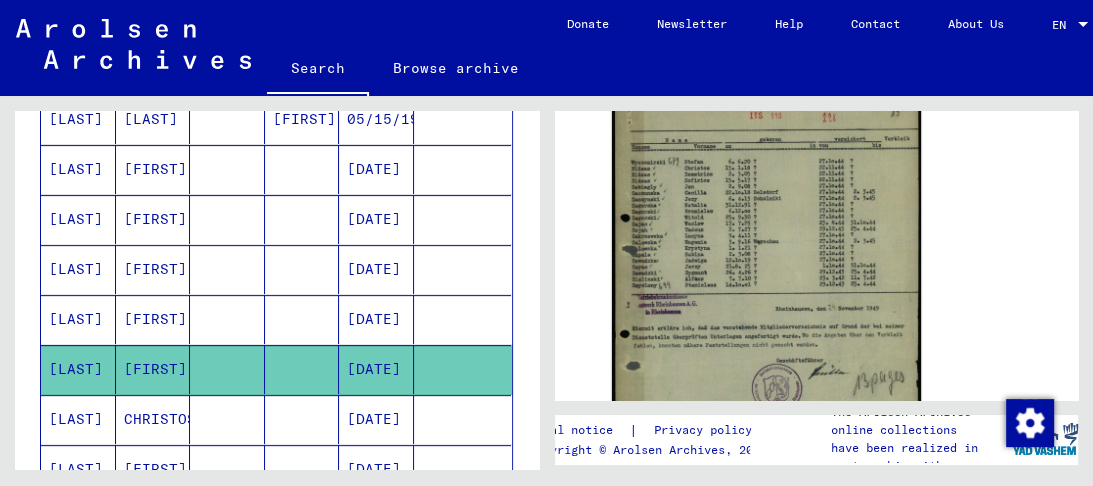 click on "[LAST]" at bounding box center (78, 369) 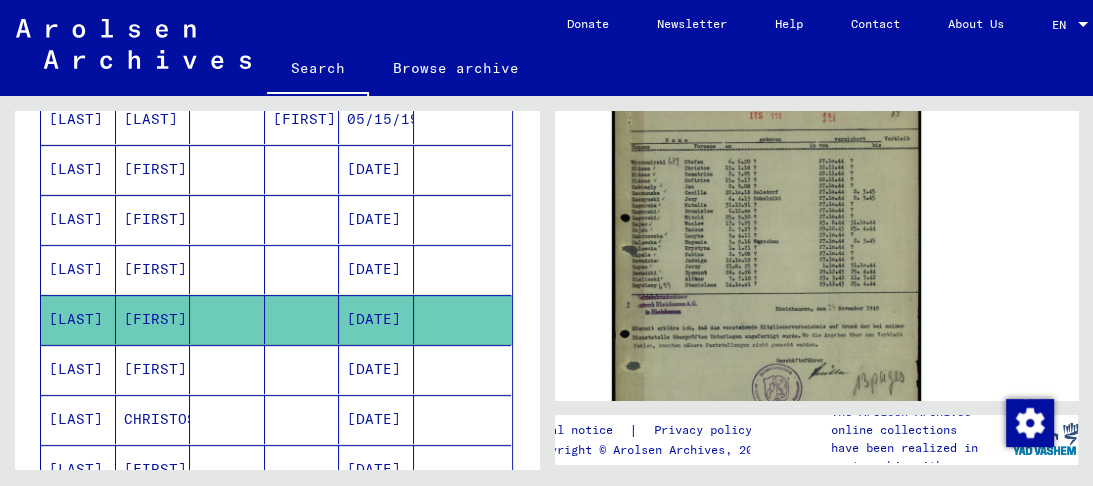 click on "[LAST]" at bounding box center (78, 319) 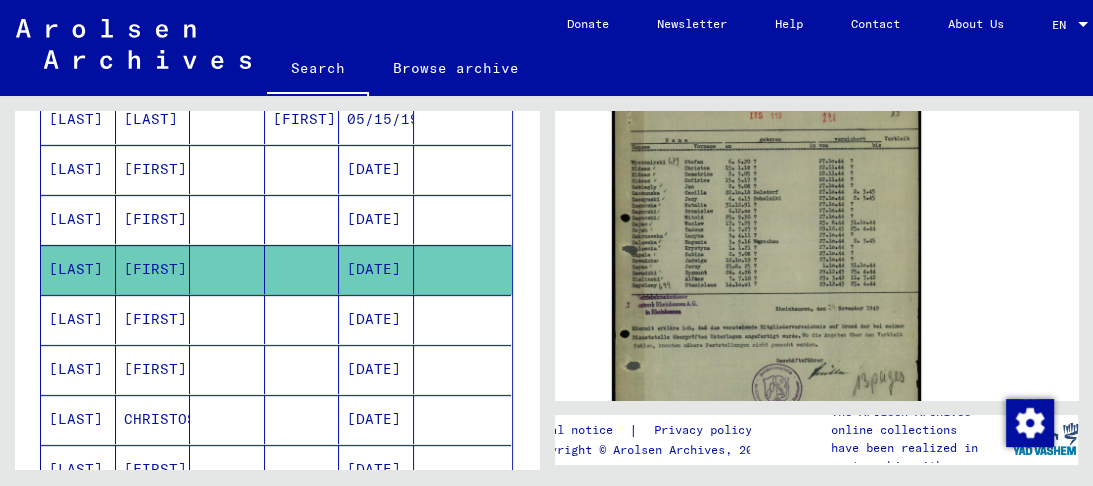 click on "[LAST]" at bounding box center [78, 269] 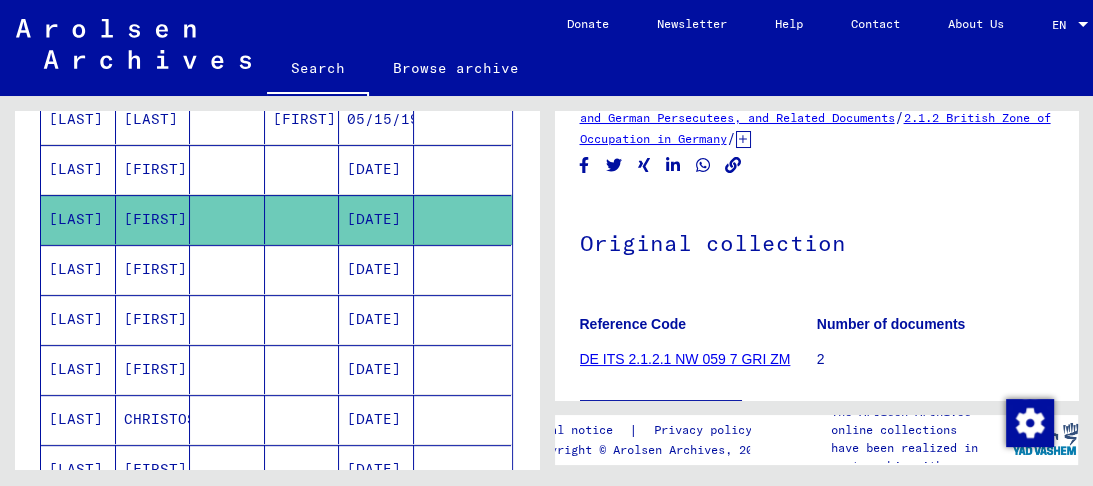 scroll, scrollTop: 400, scrollLeft: 0, axis: vertical 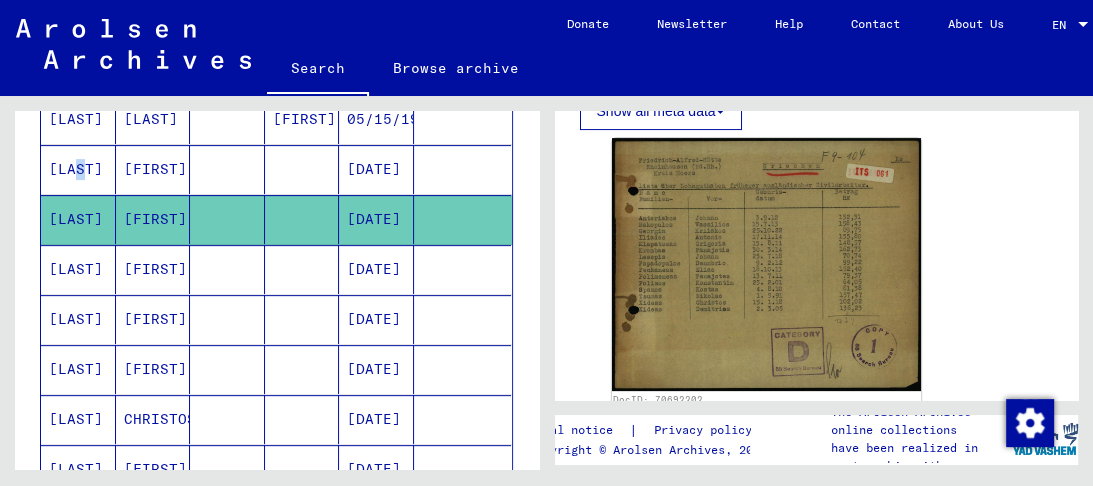 click on "[LAST]" at bounding box center [78, 219] 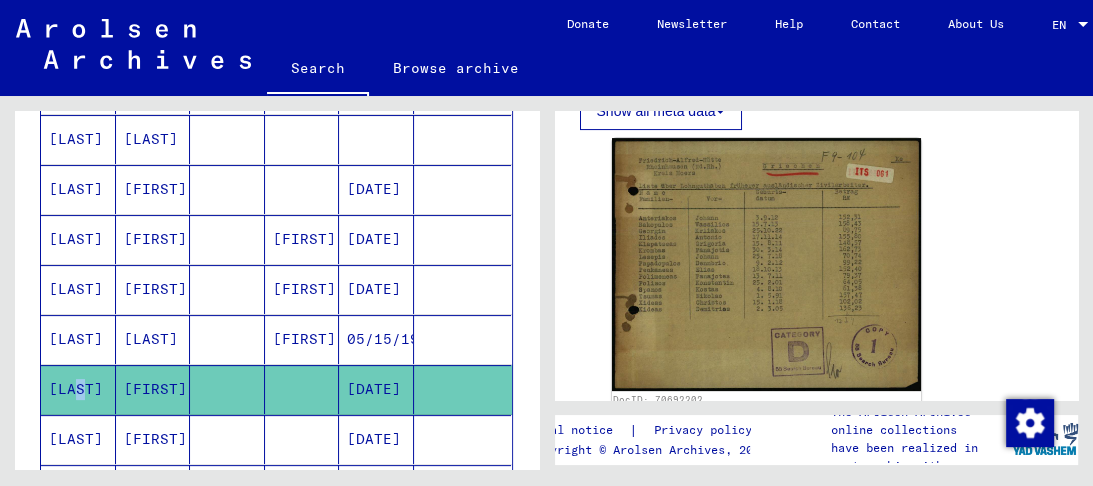 scroll, scrollTop: 320, scrollLeft: 0, axis: vertical 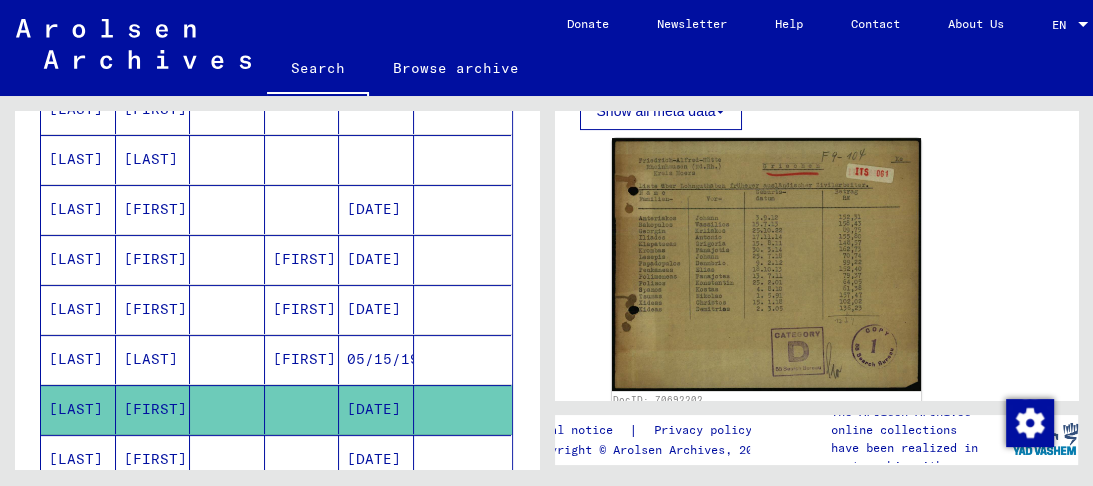 click on "[LAST]" at bounding box center [78, 309] 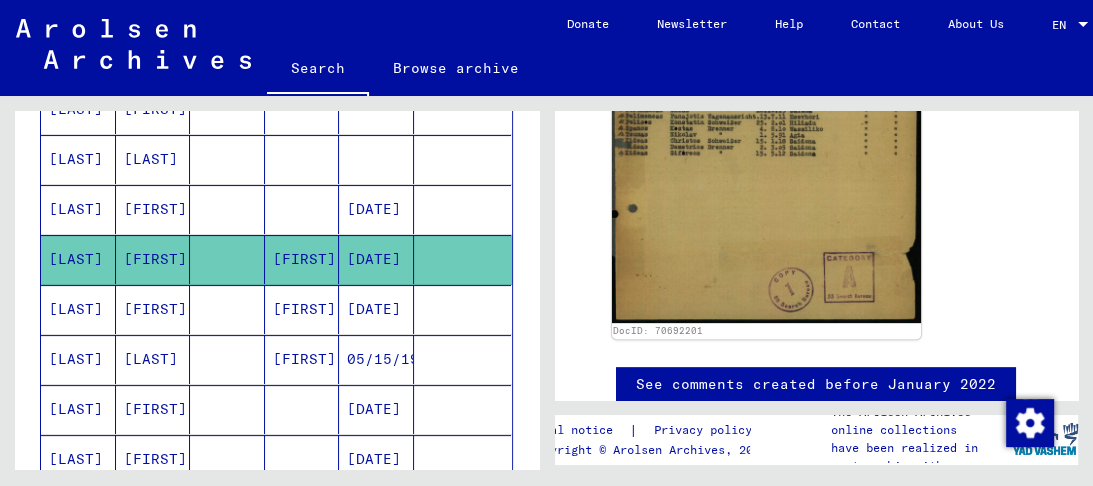 click on "[LAST]" at bounding box center (78, 259) 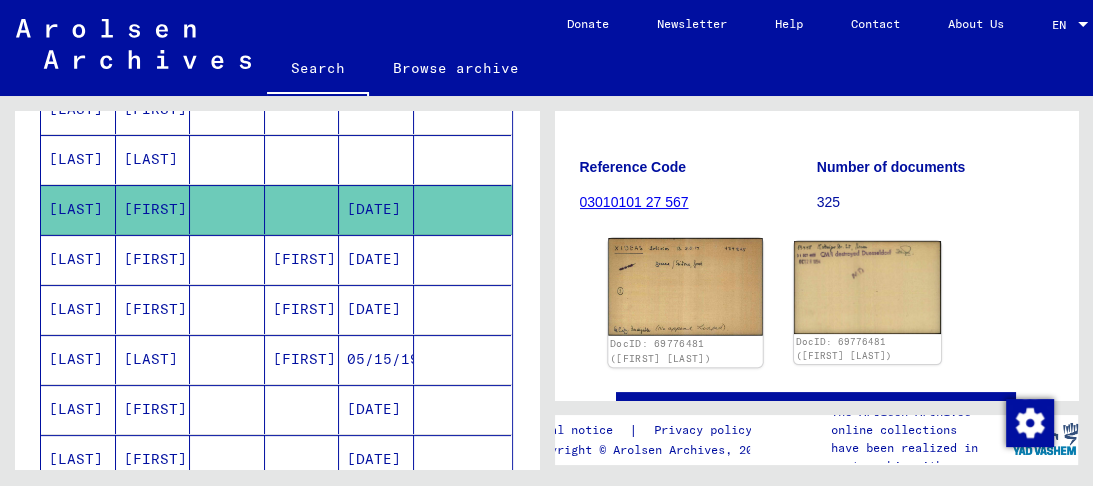 click 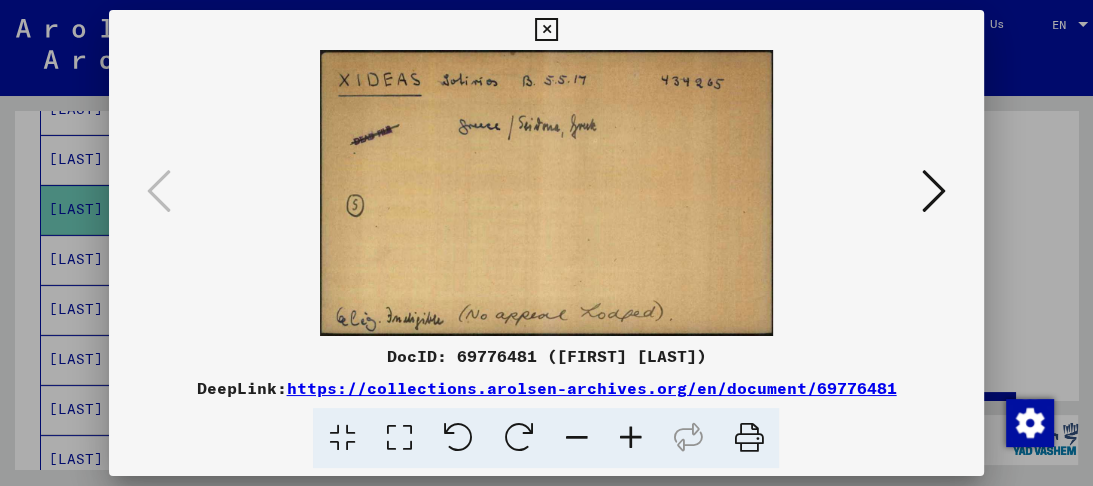 click at bounding box center (934, 191) 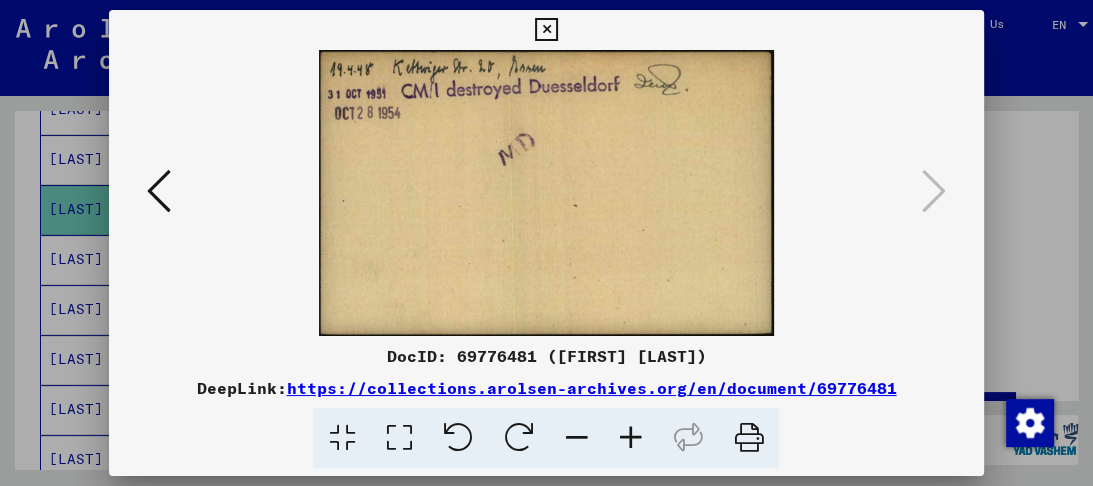 click at bounding box center [546, 30] 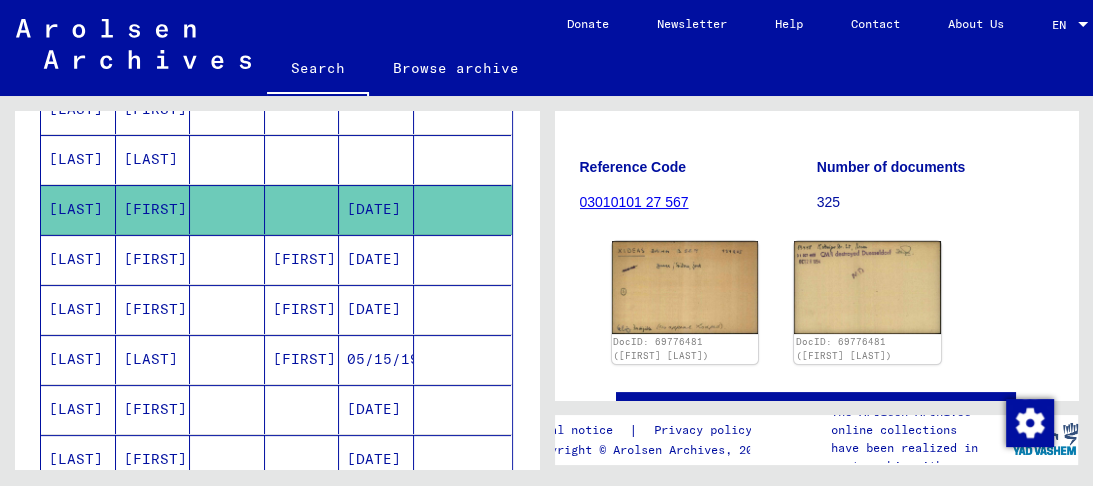 click on "[LAST]" at bounding box center [153, 209] 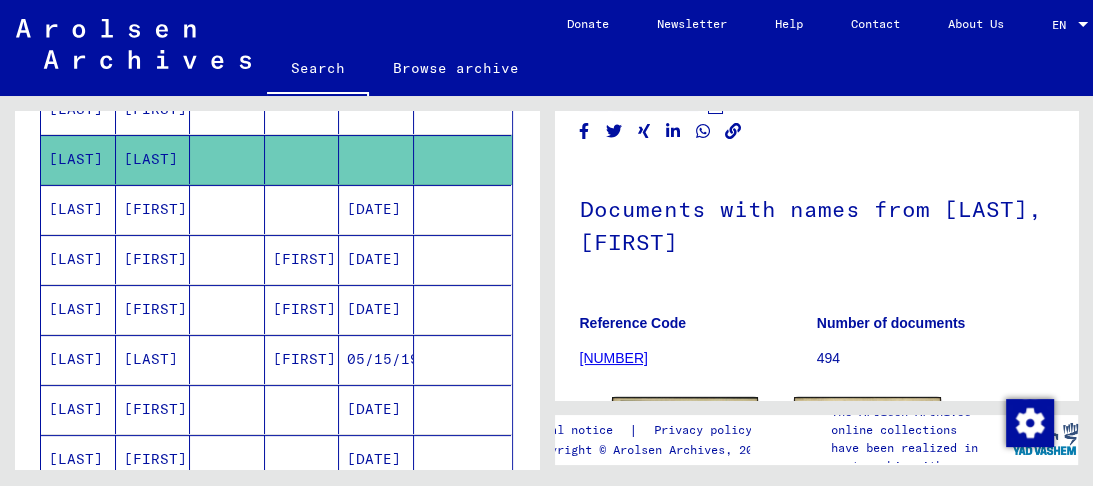 scroll, scrollTop: 240, scrollLeft: 0, axis: vertical 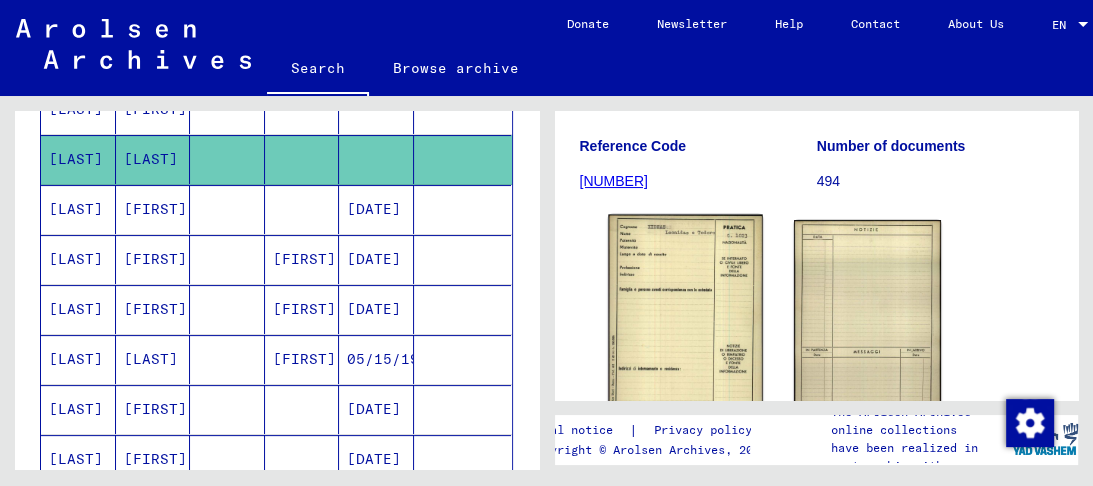 click 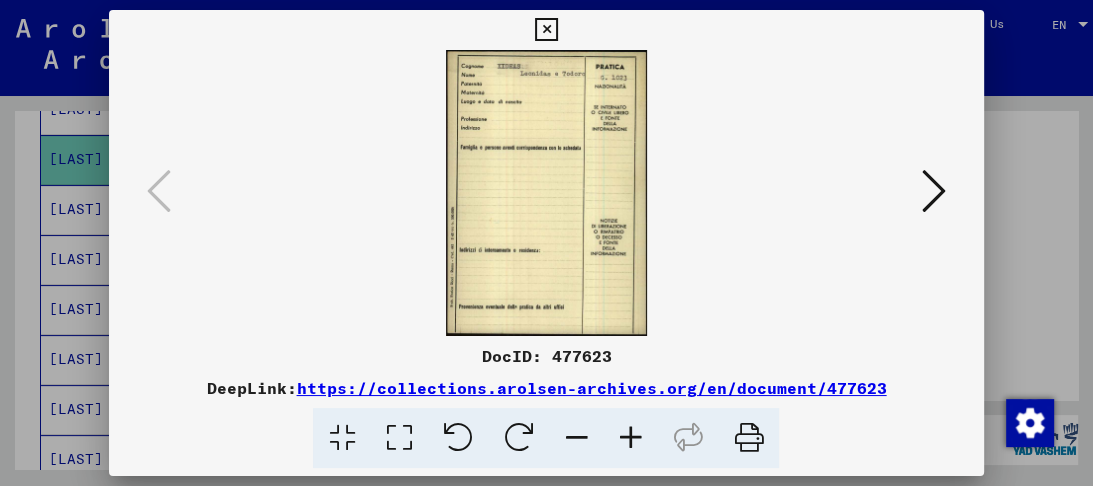 click at bounding box center (398, 438) 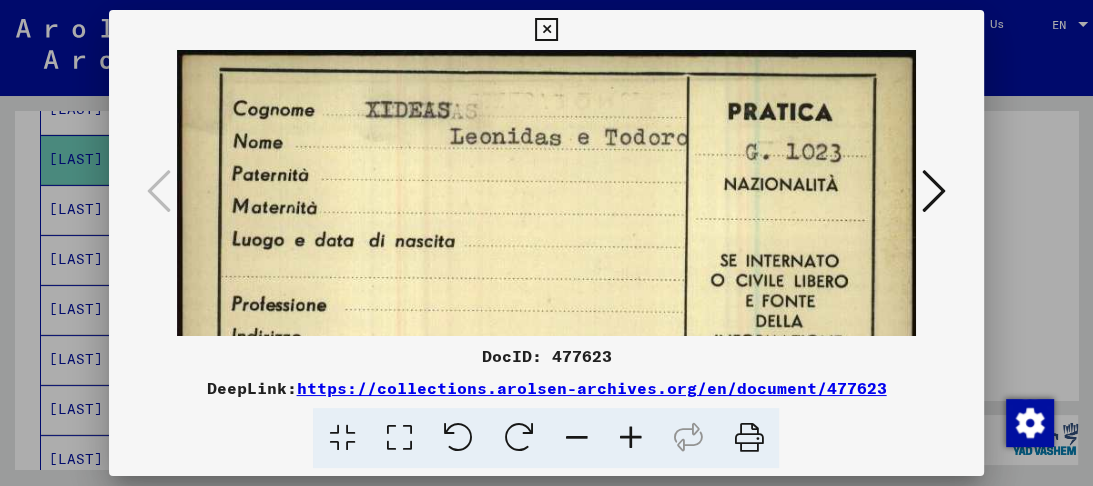 click at bounding box center [934, 191] 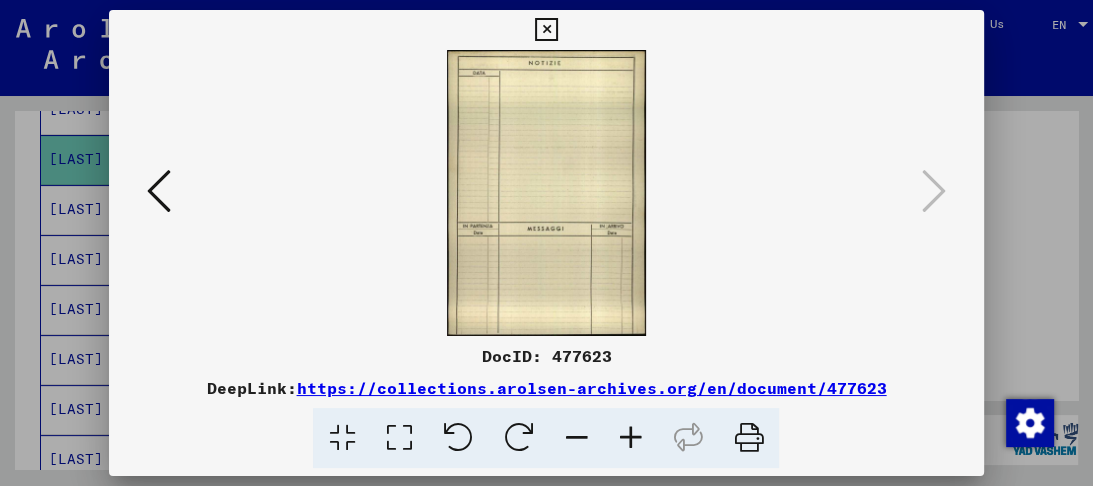 click at bounding box center (546, 30) 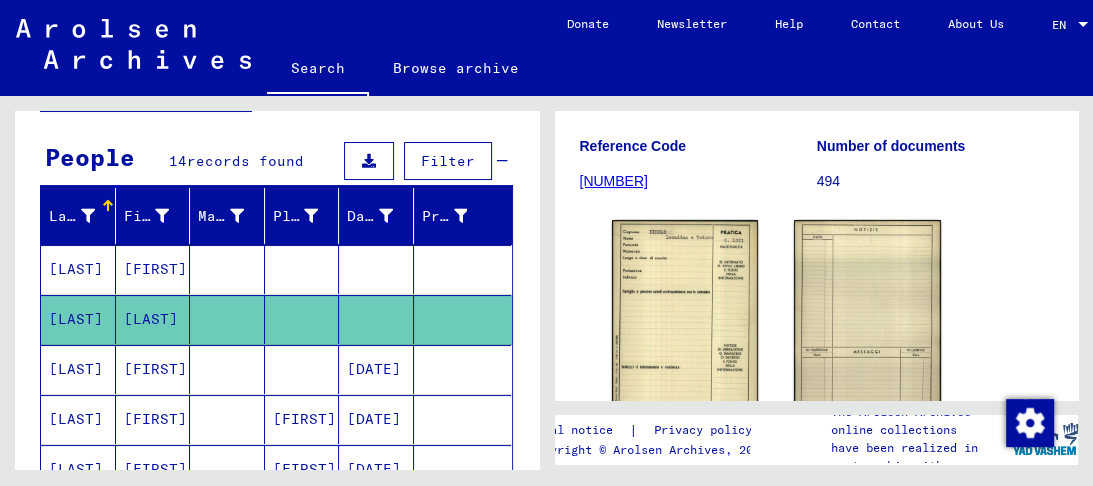 scroll, scrollTop: 160, scrollLeft: 0, axis: vertical 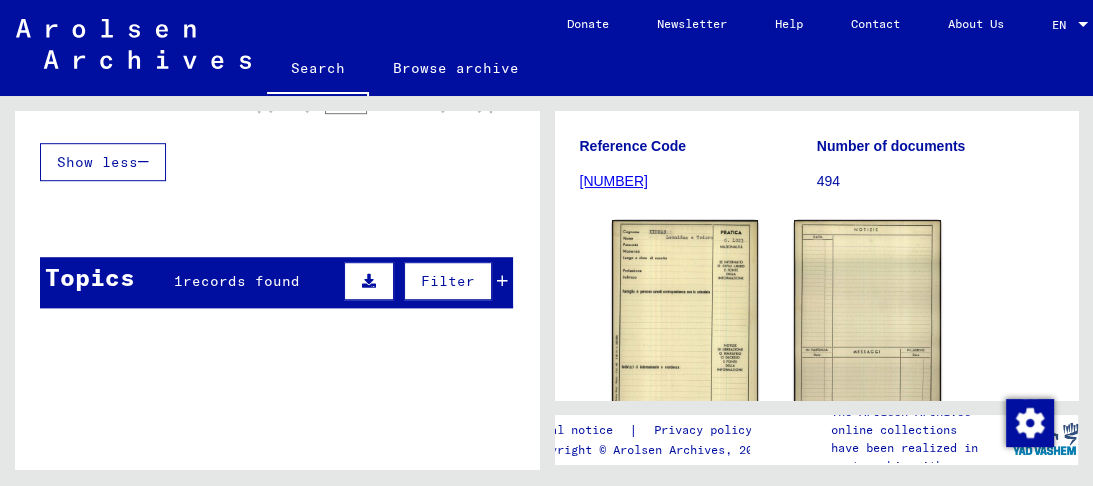 click on "records found" at bounding box center (241, 281) 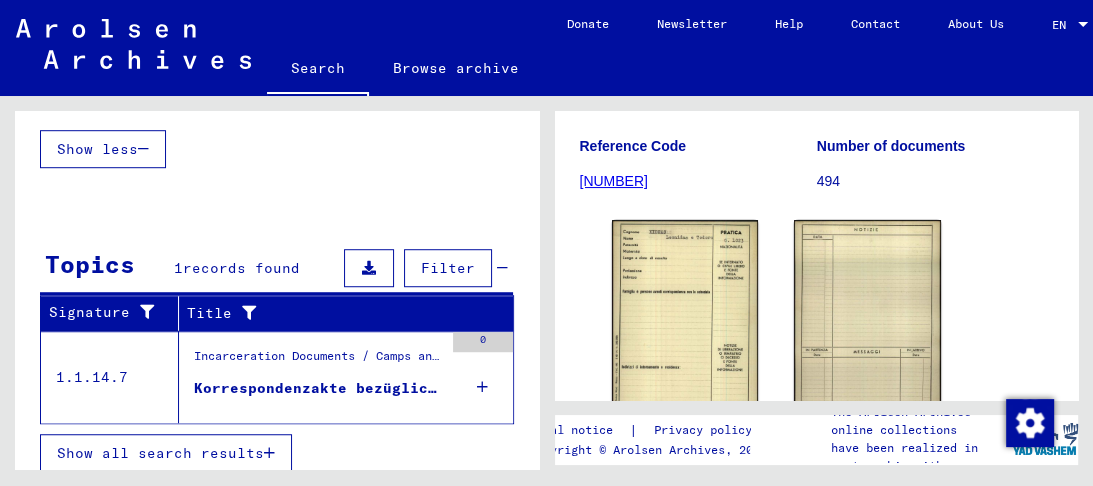 scroll, scrollTop: 1045, scrollLeft: 0, axis: vertical 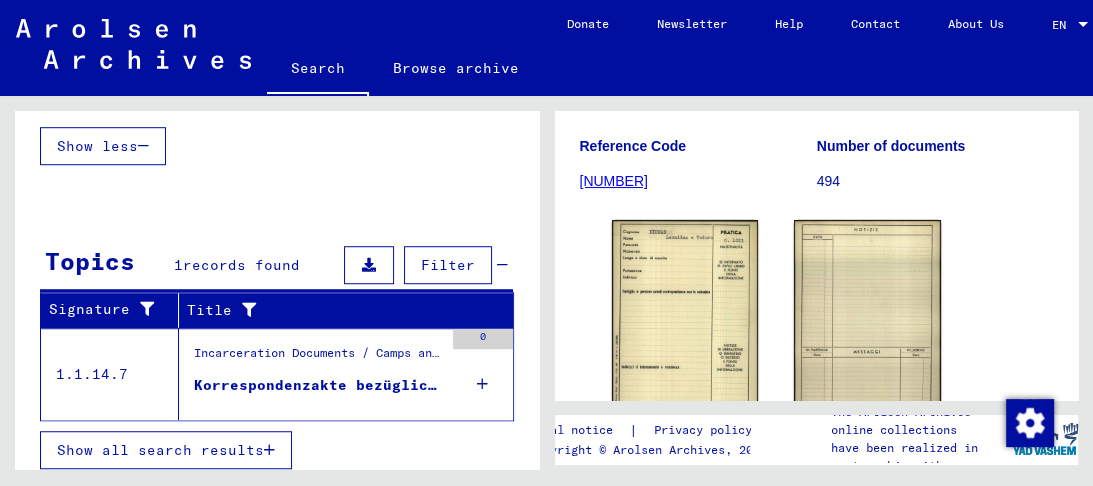click at bounding box center [482, 384] 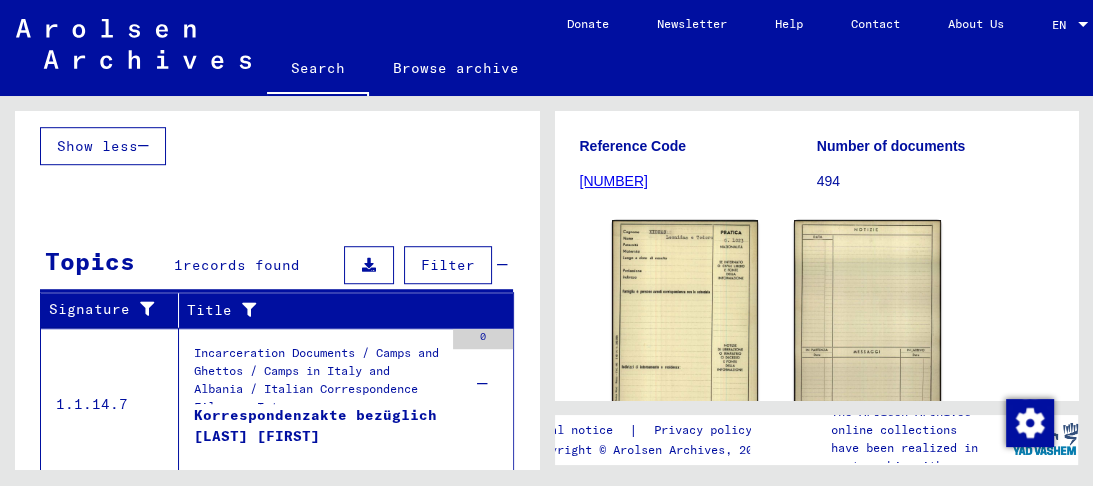scroll, scrollTop: 1105, scrollLeft: 0, axis: vertical 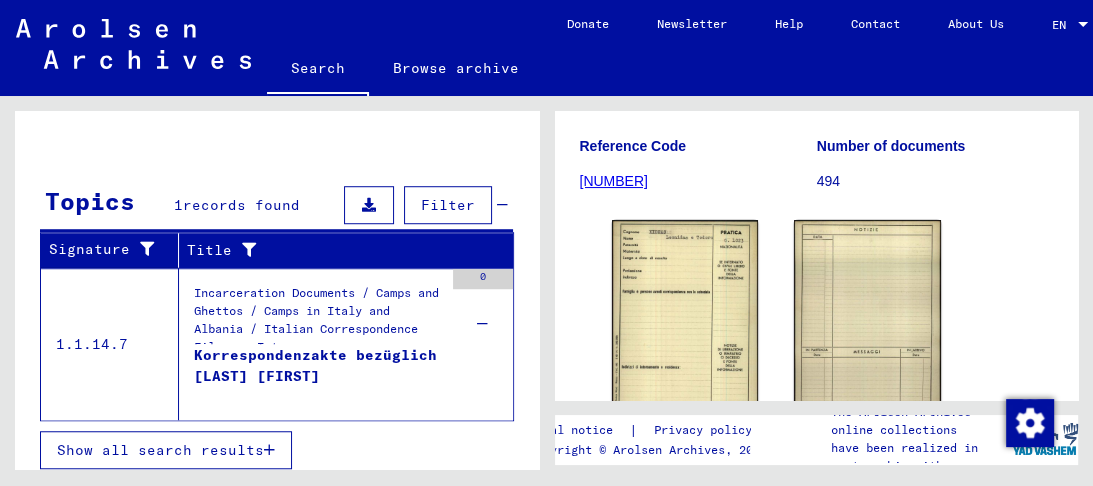 click on "Korrespondenzakte bezüglich [LAST] [FIRST]" at bounding box center (318, 375) 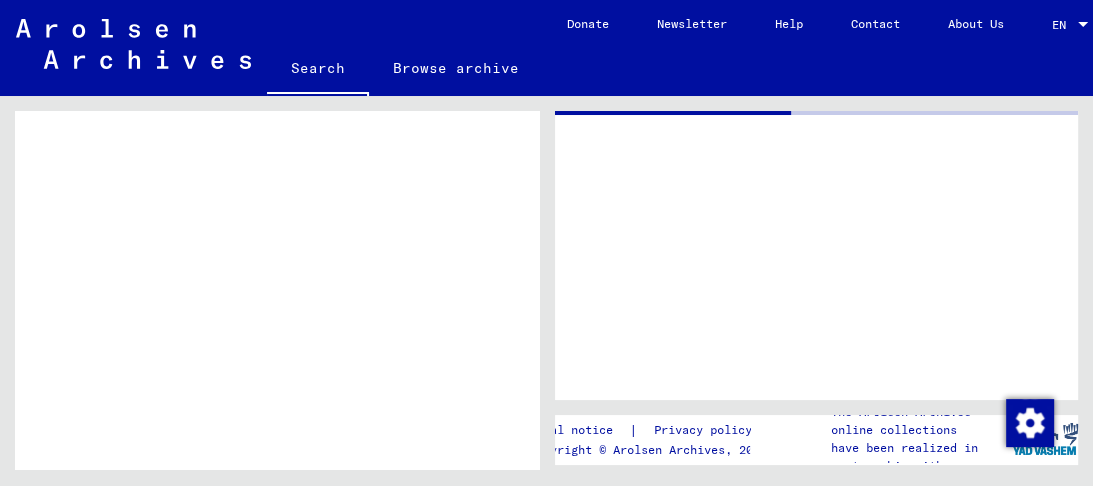 scroll, scrollTop: 728, scrollLeft: 0, axis: vertical 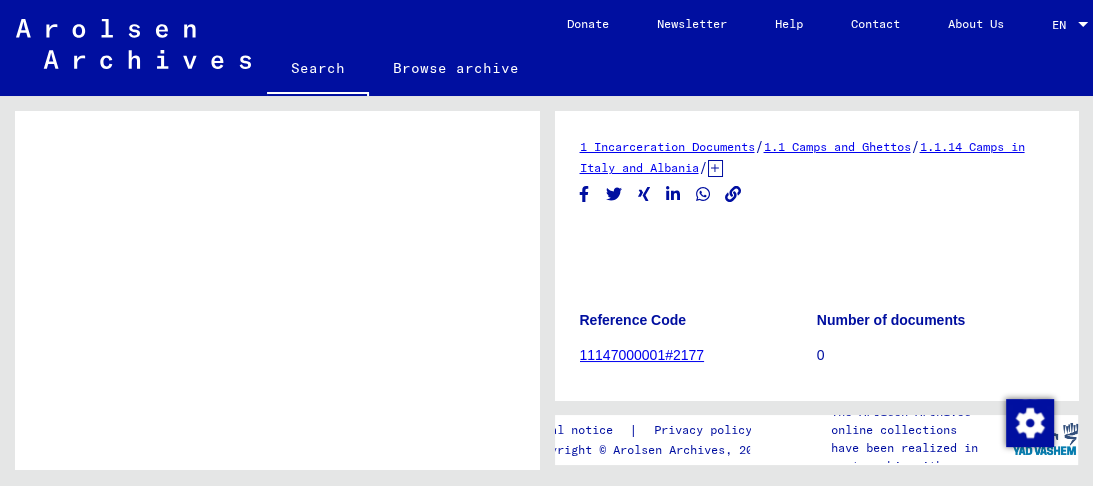 click 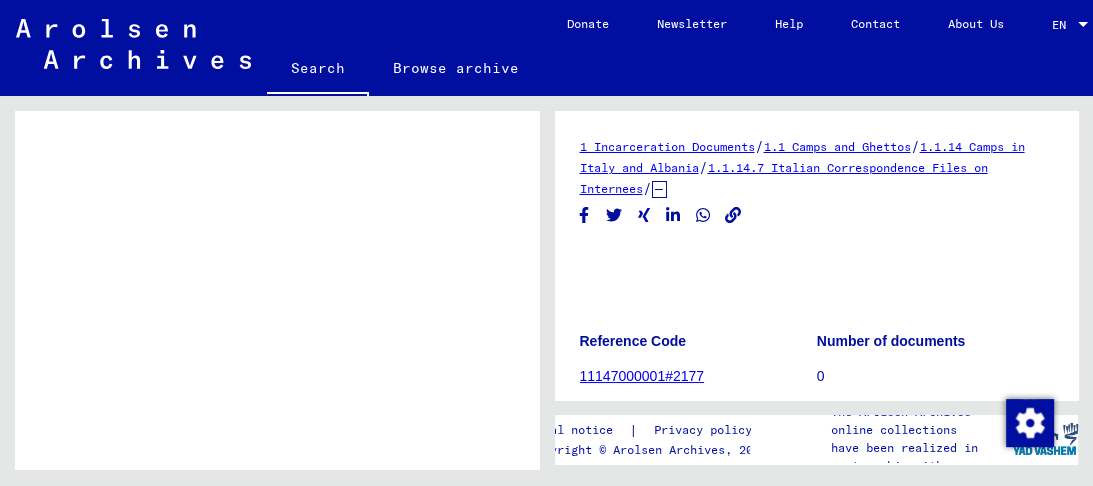 click on "1.1.14.7 Italian Correspondence Files on Internees" 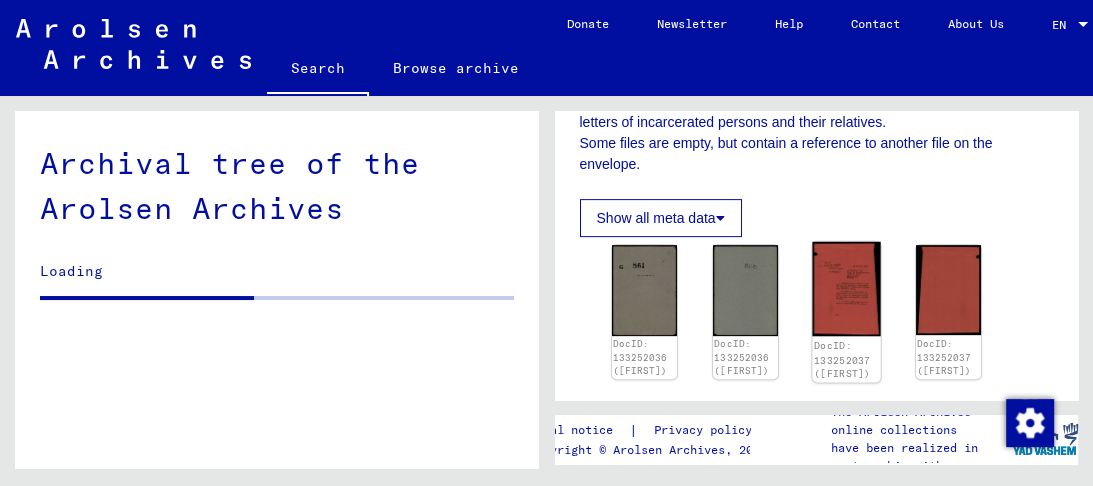scroll, scrollTop: 560, scrollLeft: 0, axis: vertical 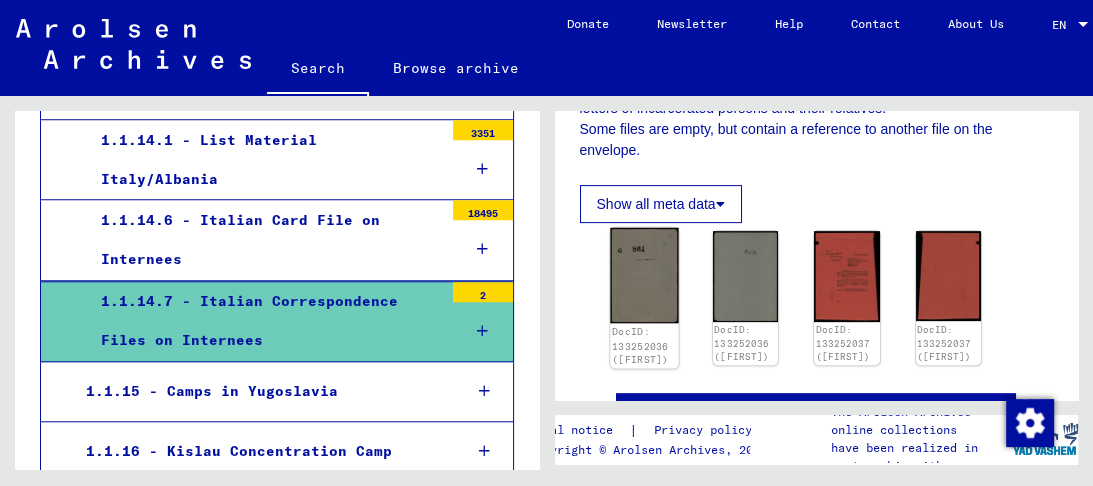 click 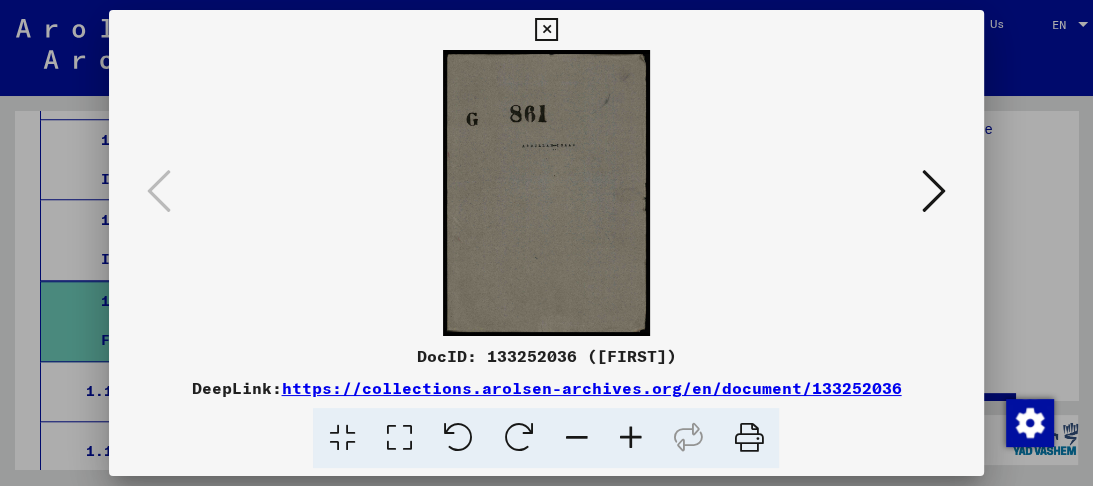 click at bounding box center (398, 438) 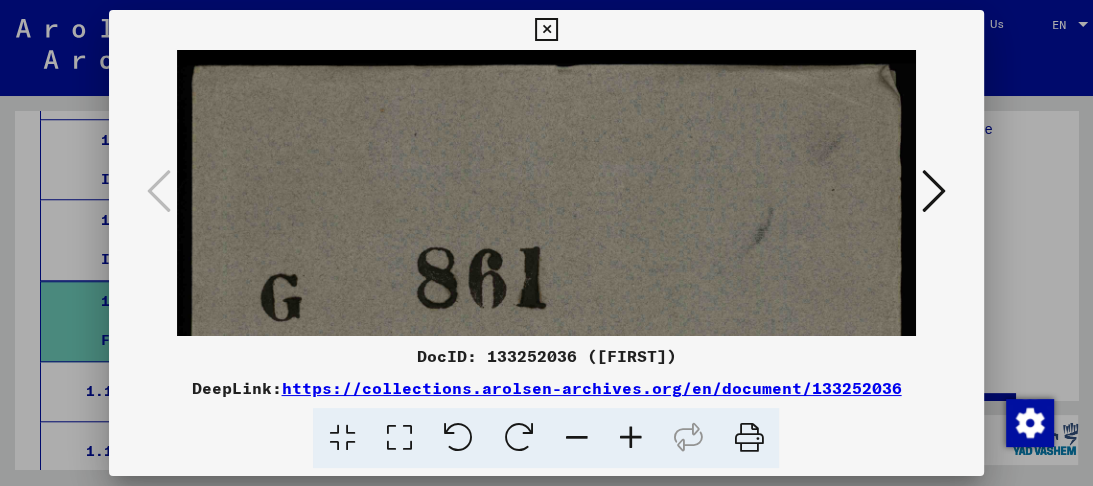 click at bounding box center [934, 191] 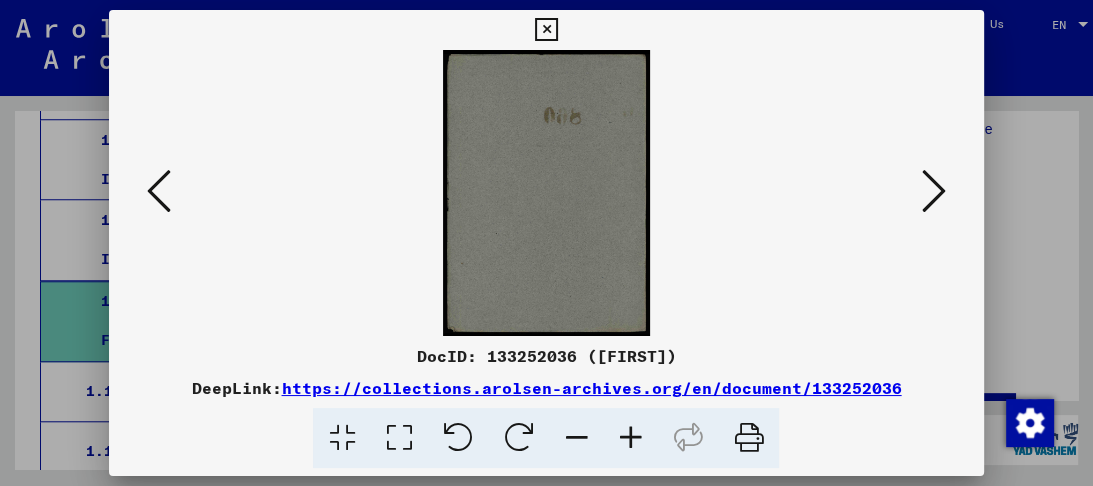click at bounding box center [934, 191] 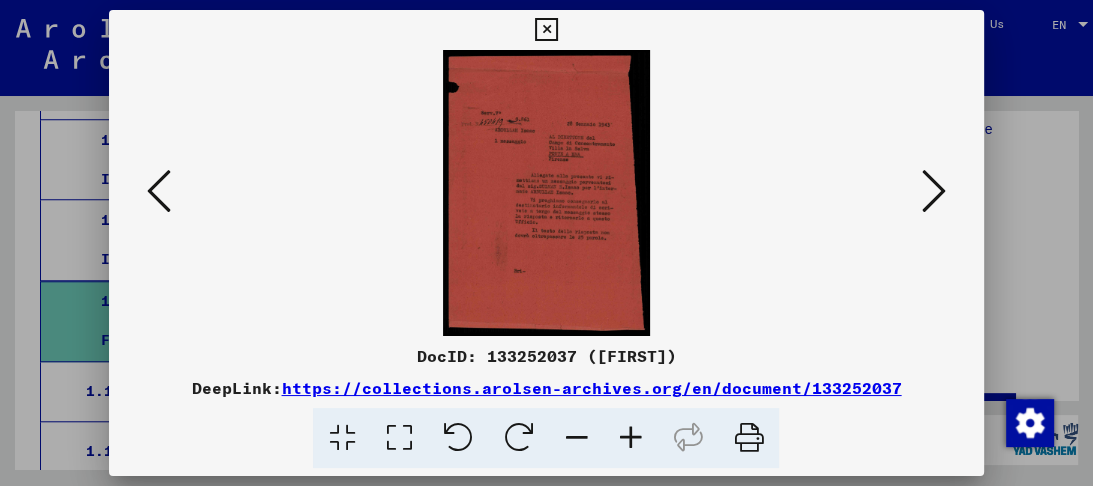 click at bounding box center [398, 438] 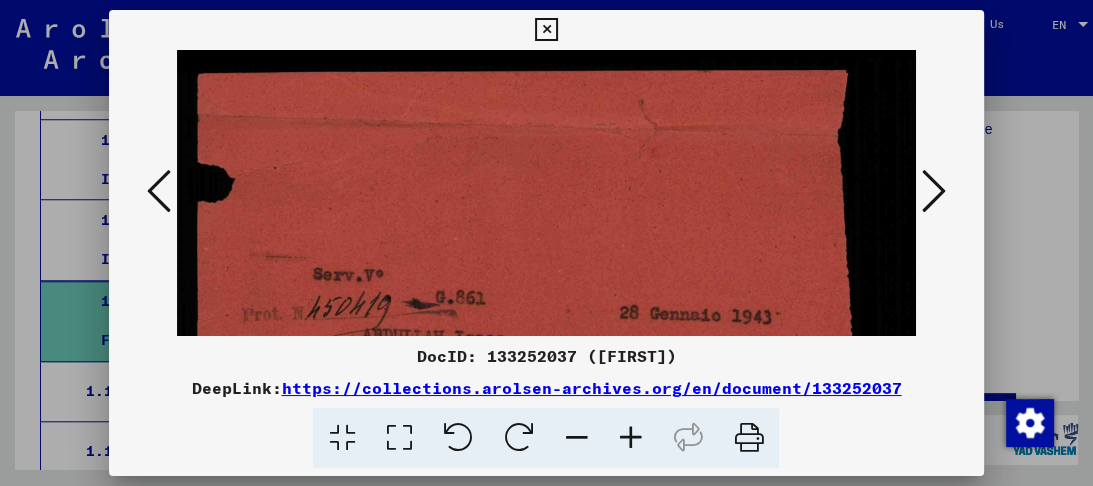 click at bounding box center [398, 438] 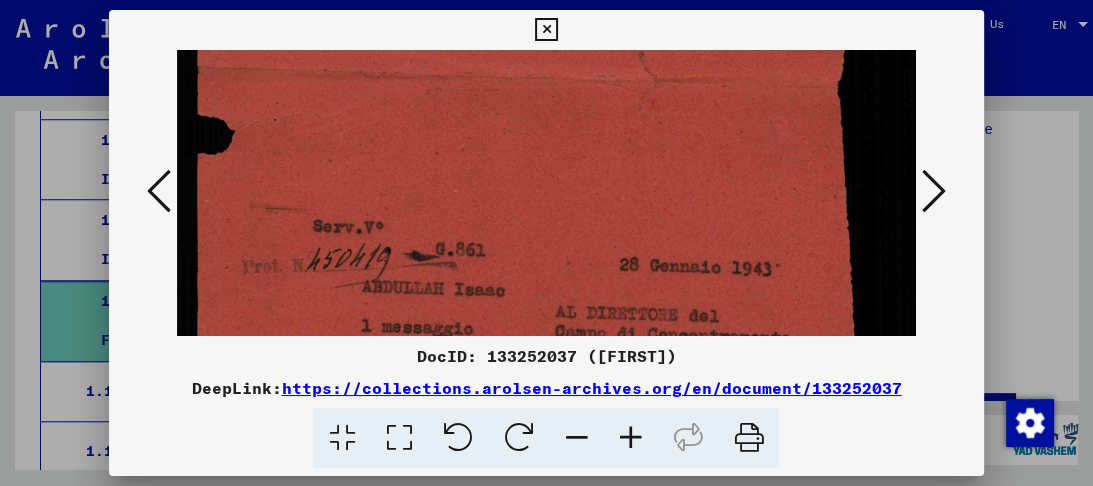 drag, startPoint x: 569, startPoint y: 210, endPoint x: 585, endPoint y: 108, distance: 103.24728 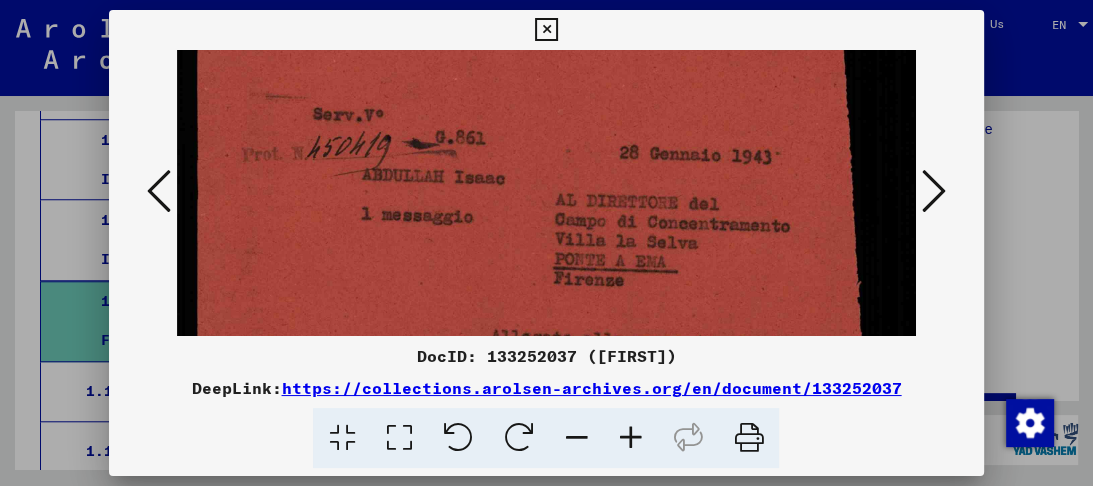 drag, startPoint x: 560, startPoint y: 239, endPoint x: 563, endPoint y: 174, distance: 65.06919 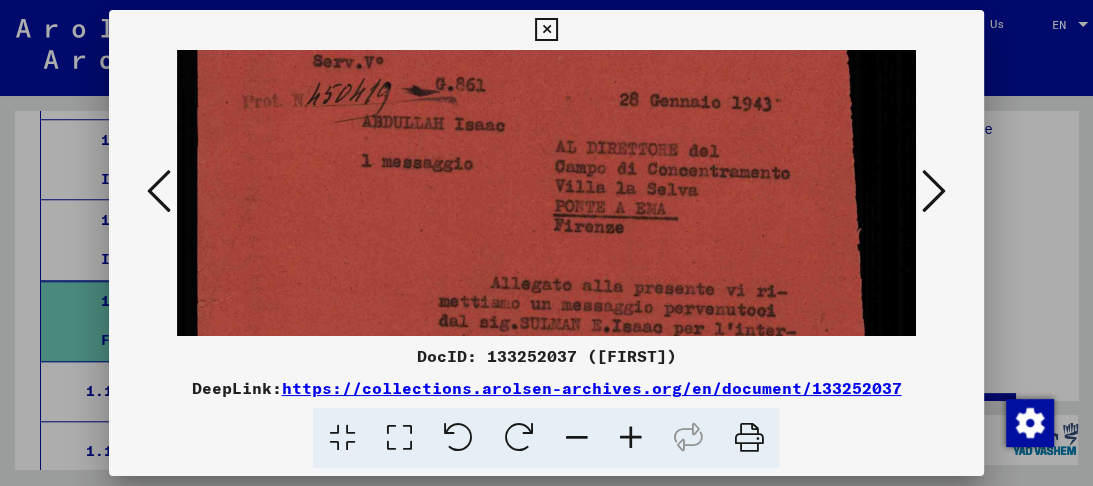drag, startPoint x: 544, startPoint y: 256, endPoint x: 547, endPoint y: 215, distance: 41.109608 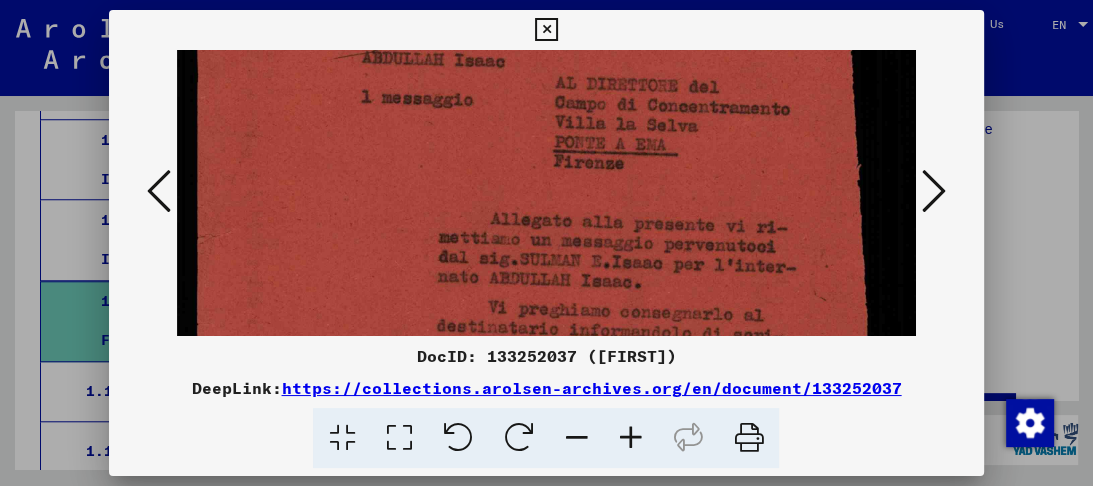 drag, startPoint x: 510, startPoint y: 258, endPoint x: 526, endPoint y: 177, distance: 82.565125 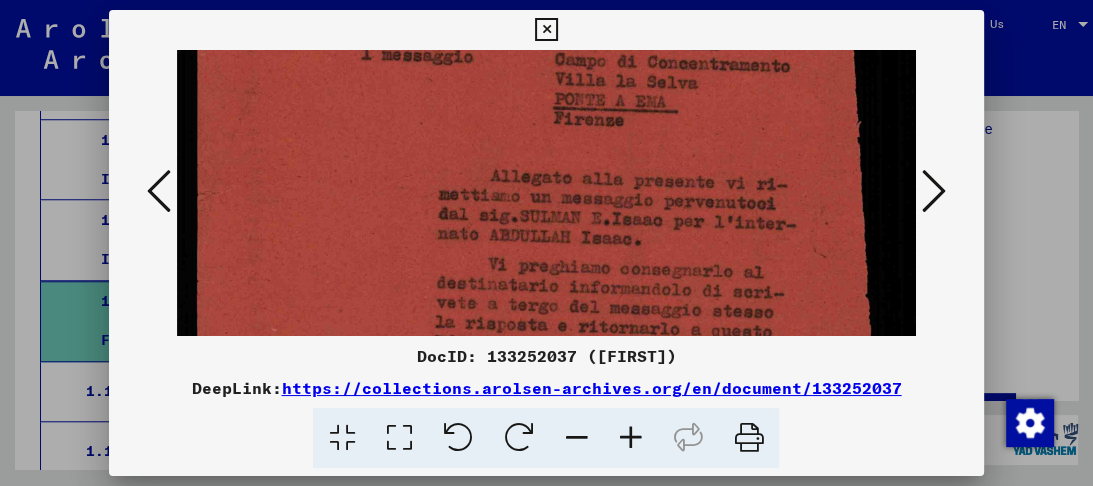 drag, startPoint x: 502, startPoint y: 256, endPoint x: 506, endPoint y: 220, distance: 36.221542 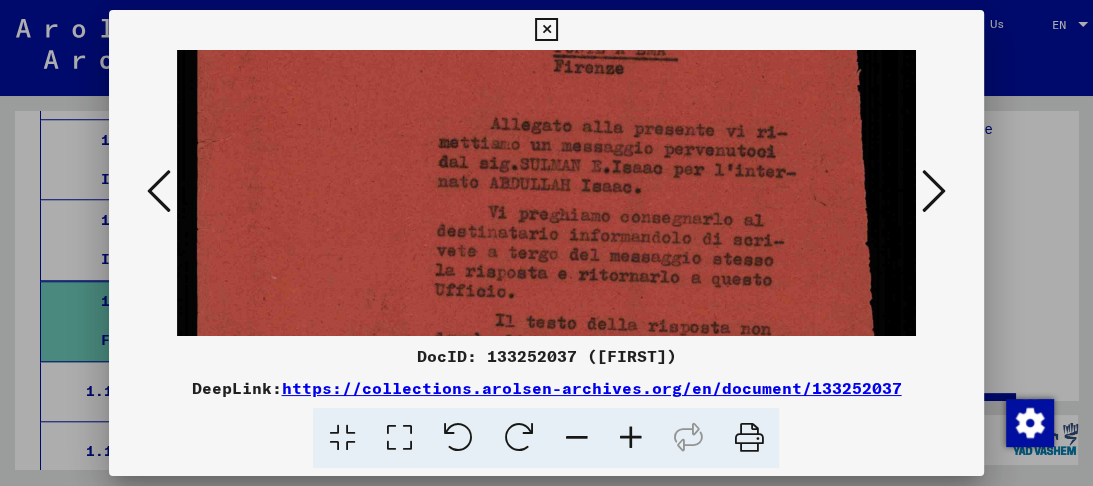 drag, startPoint x: 488, startPoint y: 261, endPoint x: 492, endPoint y: 223, distance: 38.209946 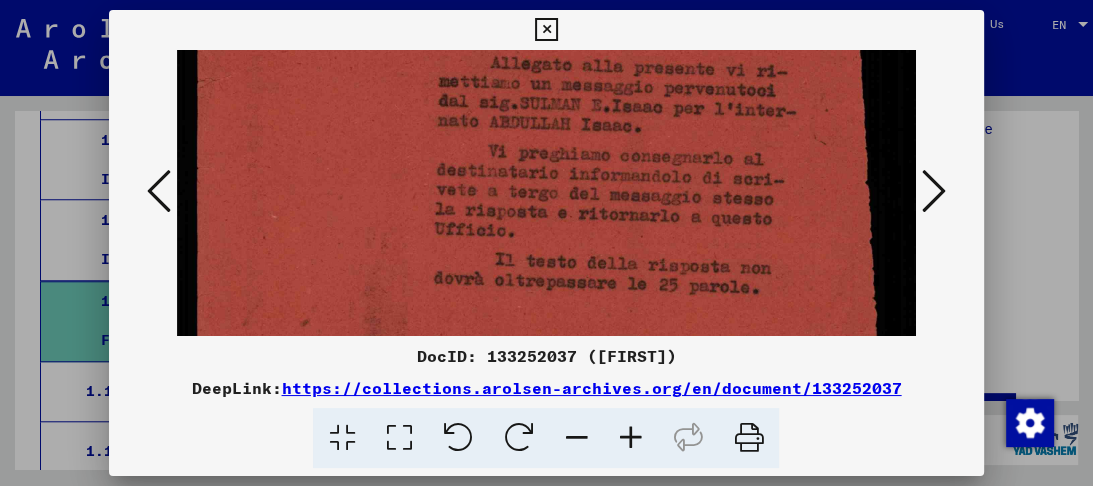 drag, startPoint x: 525, startPoint y: 199, endPoint x: 525, endPoint y: 182, distance: 17 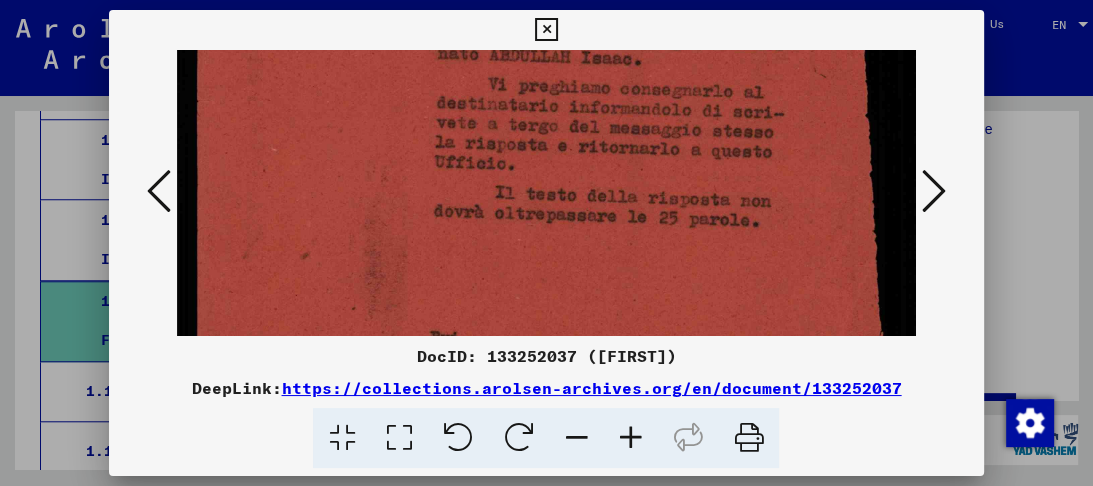 drag, startPoint x: 568, startPoint y: 246, endPoint x: 561, endPoint y: 193, distance: 53.460266 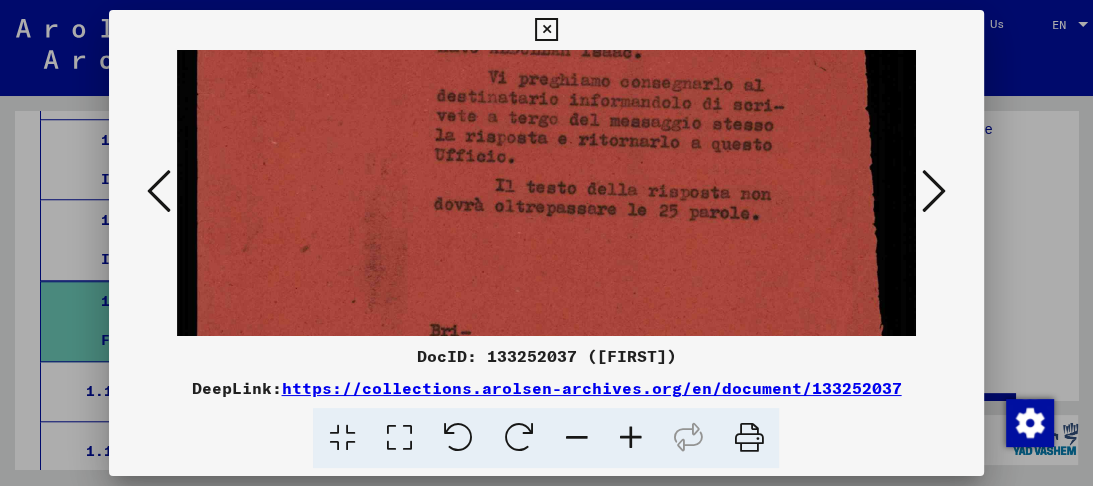 click at bounding box center (934, 191) 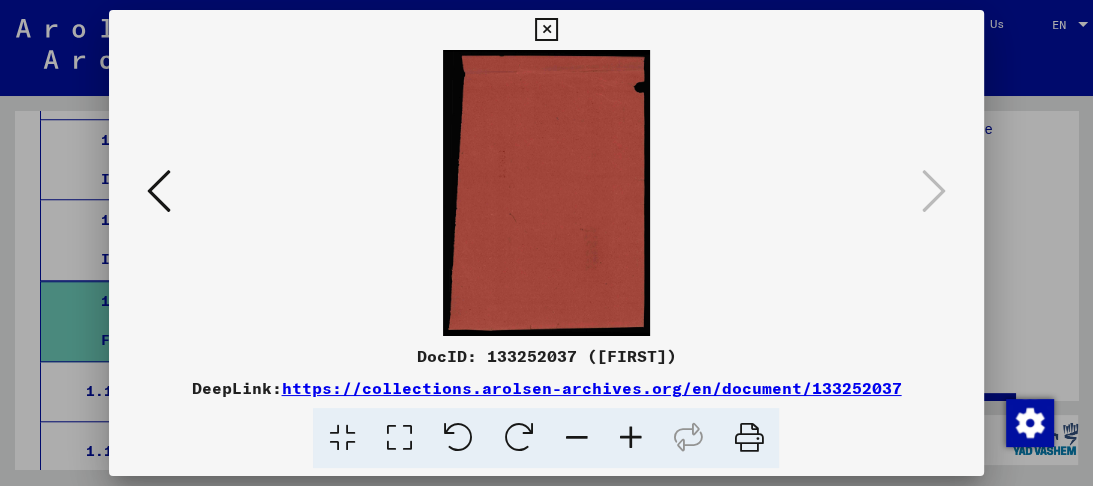 scroll, scrollTop: 0, scrollLeft: 0, axis: both 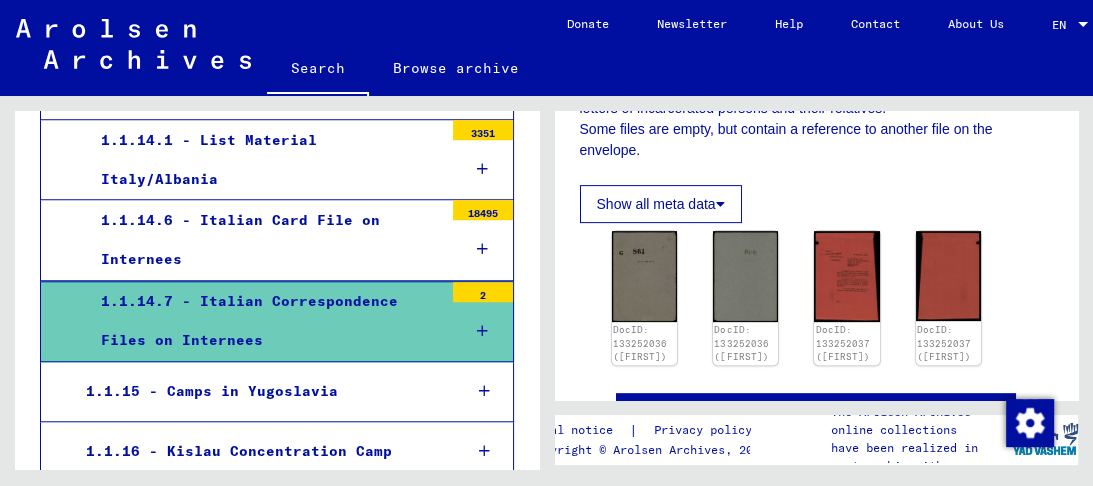 click at bounding box center (482, 249) 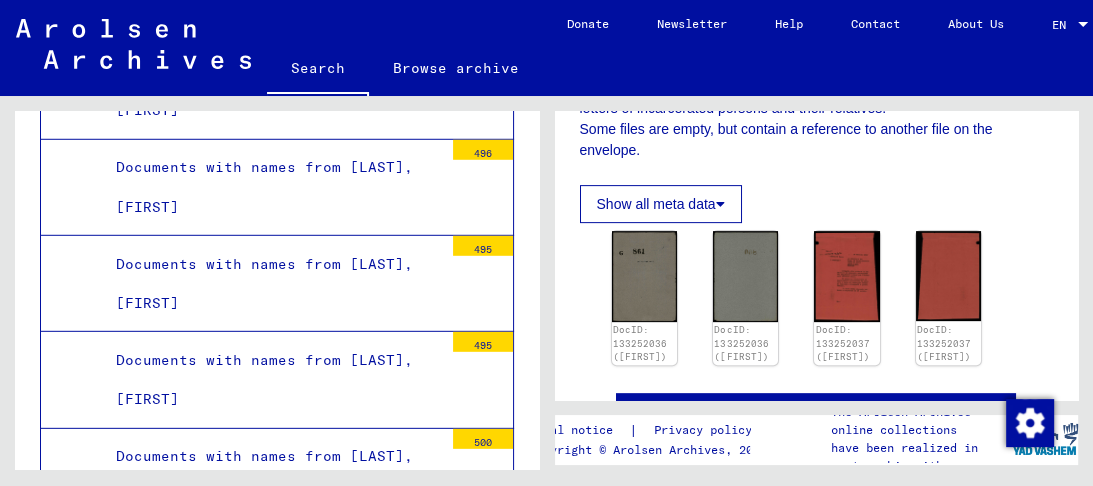 scroll, scrollTop: 4261, scrollLeft: 0, axis: vertical 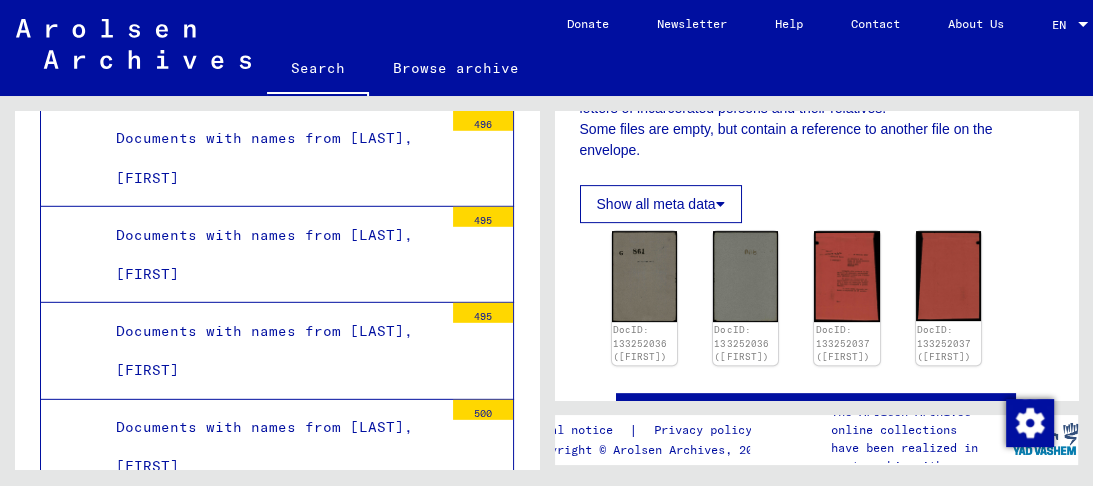 click on "Documents with names from [LAST], [FIRST]" at bounding box center (272, 351) 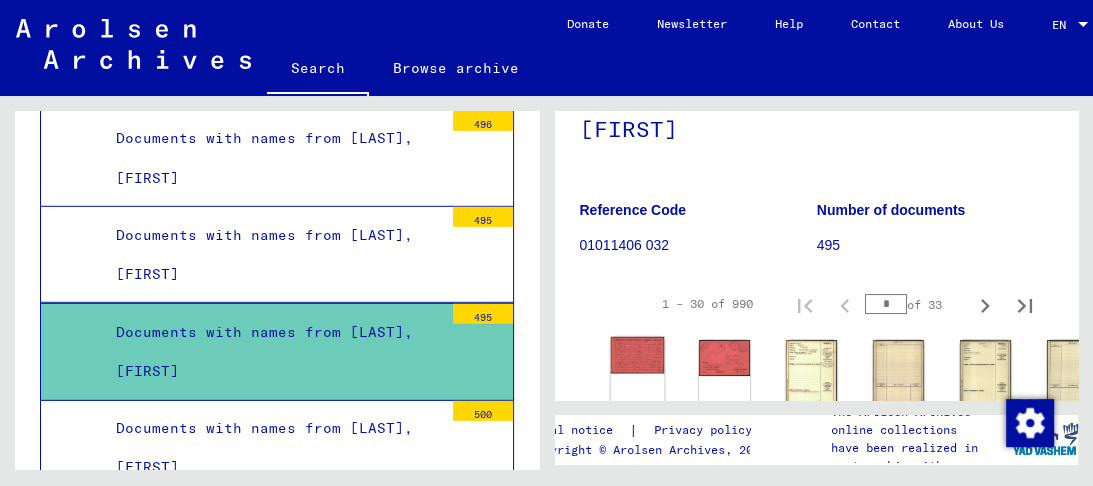 scroll, scrollTop: 240, scrollLeft: 0, axis: vertical 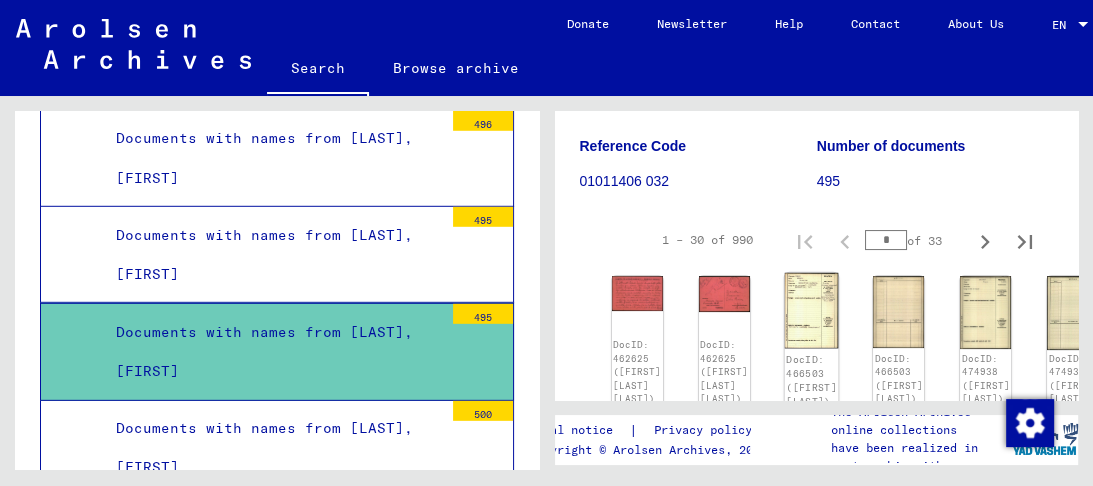 click 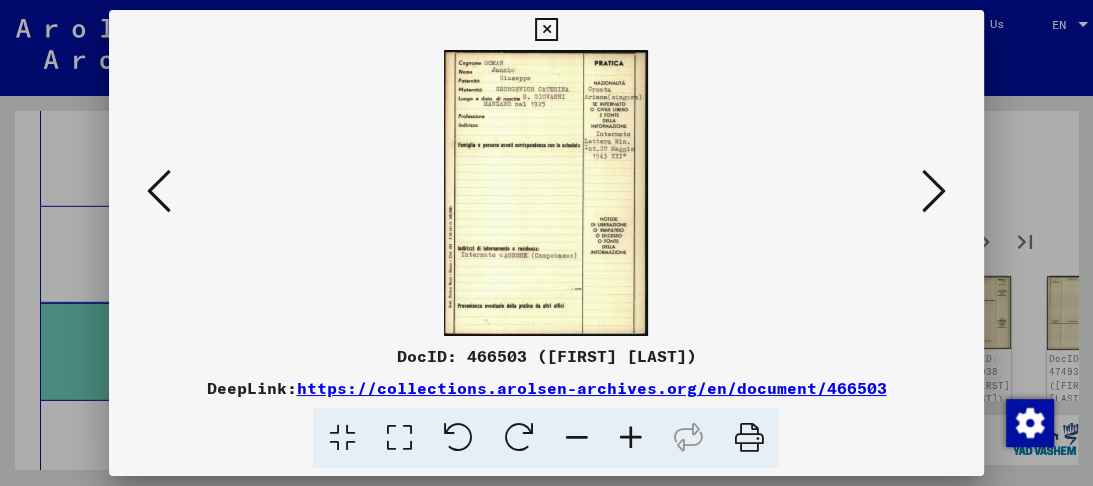 click at bounding box center [398, 438] 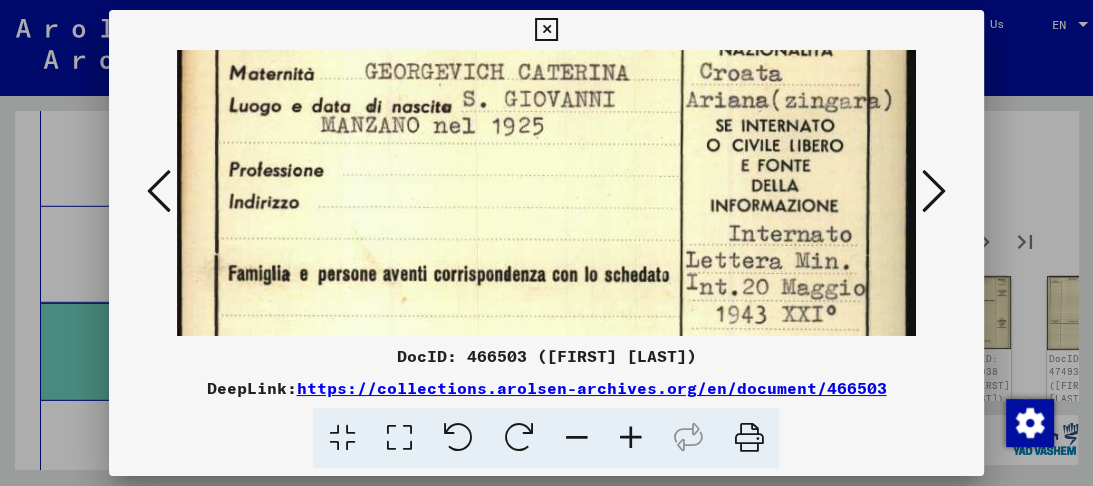 drag, startPoint x: 457, startPoint y: 223, endPoint x: 458, endPoint y: 118, distance: 105.00476 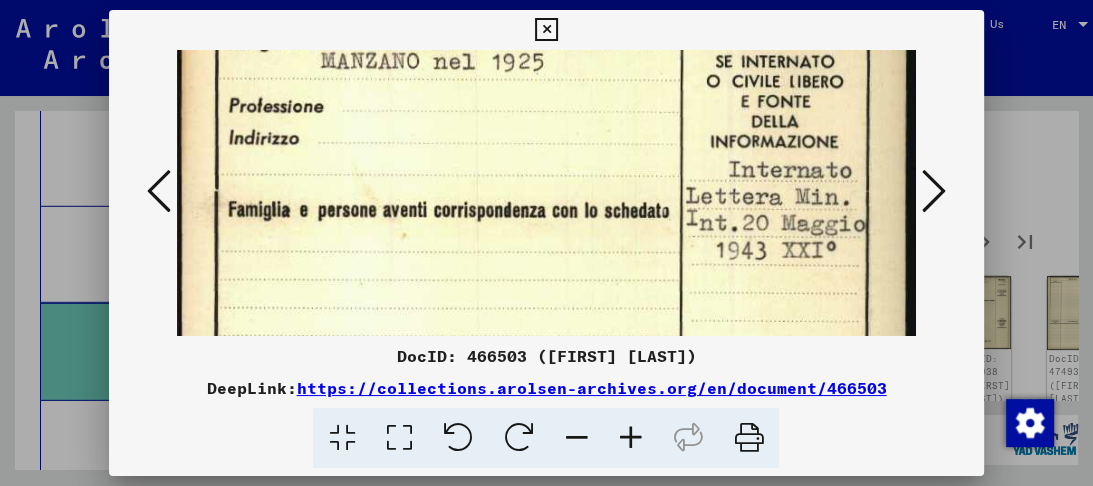 drag, startPoint x: 449, startPoint y: 223, endPoint x: 444, endPoint y: 103, distance: 120.10412 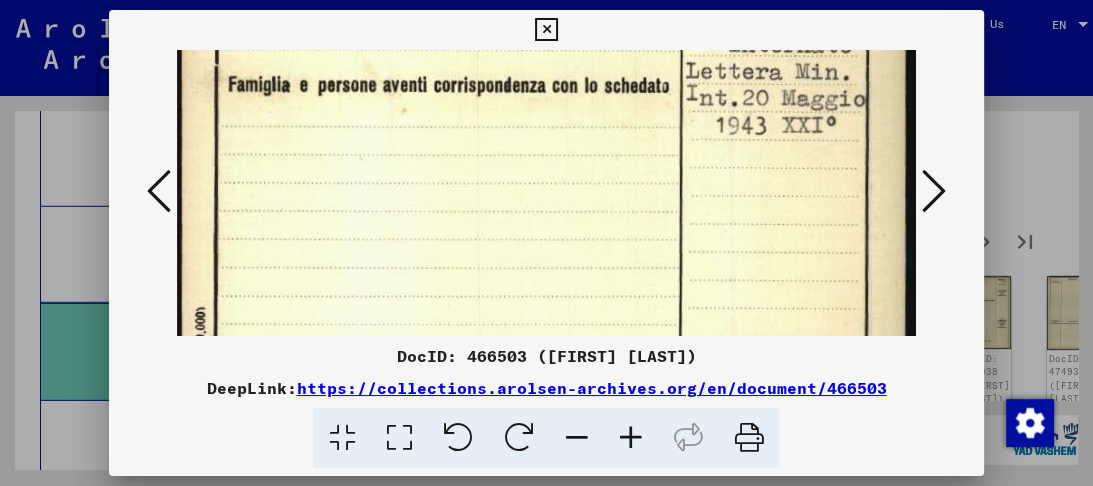 drag, startPoint x: 442, startPoint y: 206, endPoint x: 441, endPoint y: 114, distance: 92.00543 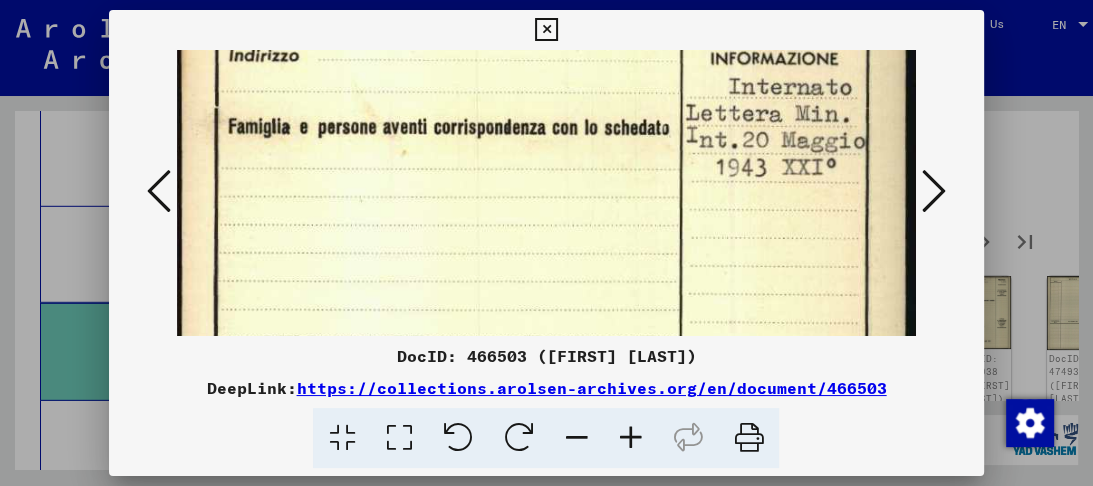 drag, startPoint x: 479, startPoint y: 187, endPoint x: 482, endPoint y: 248, distance: 61.073727 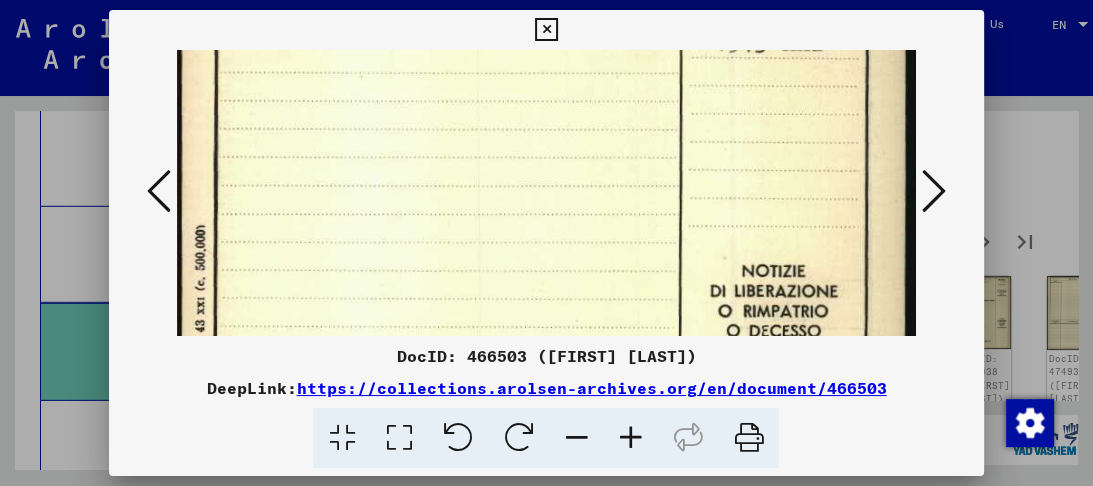 drag, startPoint x: 538, startPoint y: 188, endPoint x: 557, endPoint y: 56, distance: 133.36041 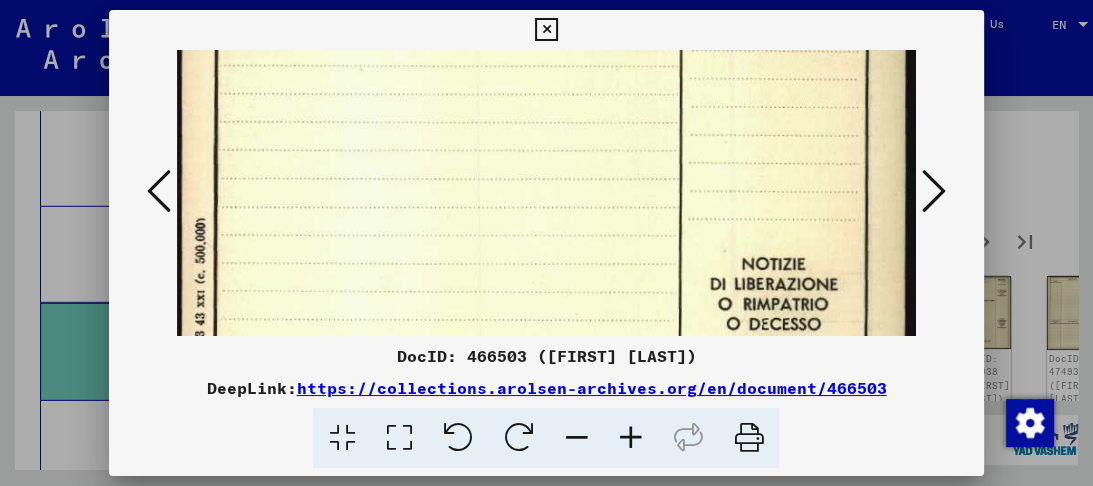scroll, scrollTop: 537, scrollLeft: 0, axis: vertical 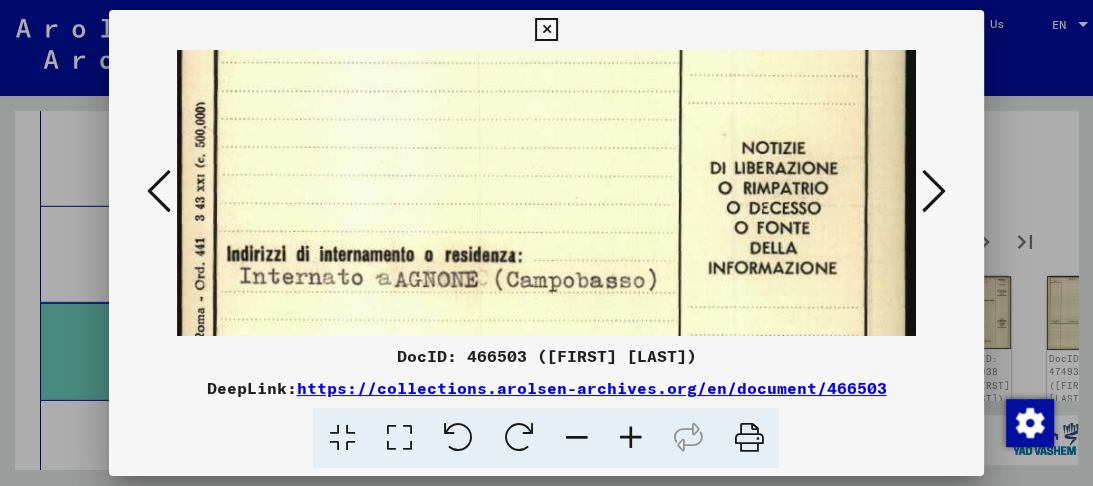 drag, startPoint x: 508, startPoint y: 189, endPoint x: 521, endPoint y: 86, distance: 103.81715 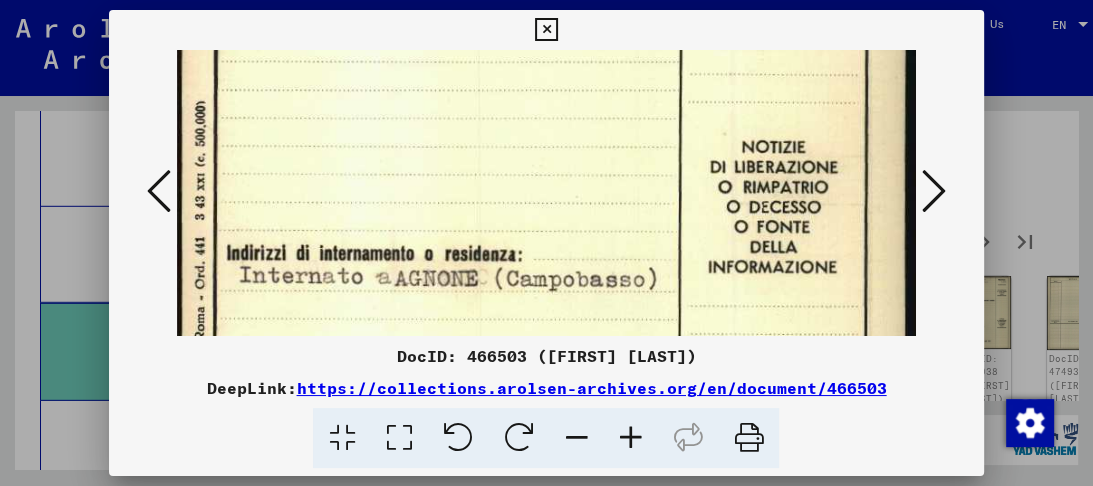 click at bounding box center (546, 52) 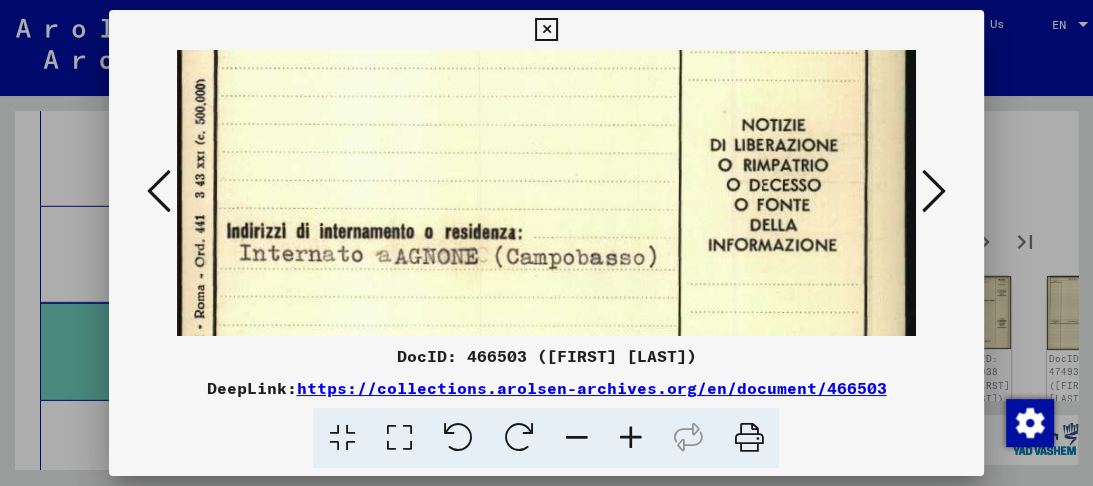 click at bounding box center (546, 30) 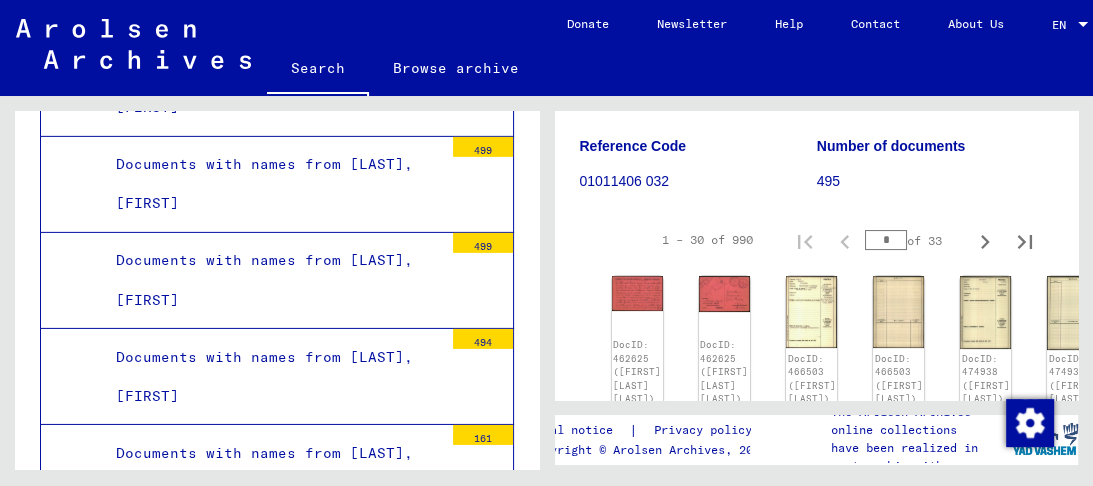 scroll, scrollTop: 4820, scrollLeft: 0, axis: vertical 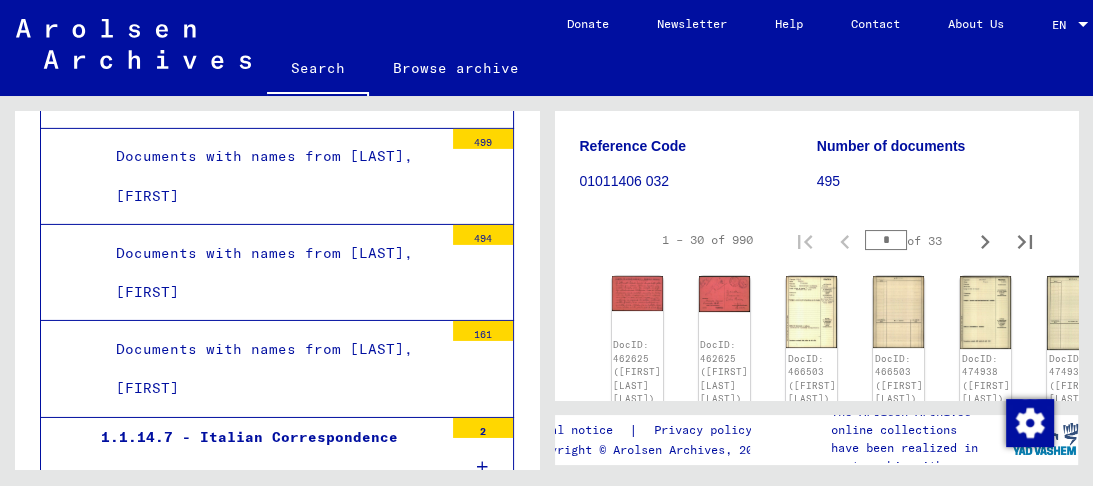 click on "Documents with names from [LAST], [FIRST]" at bounding box center [272, 273] 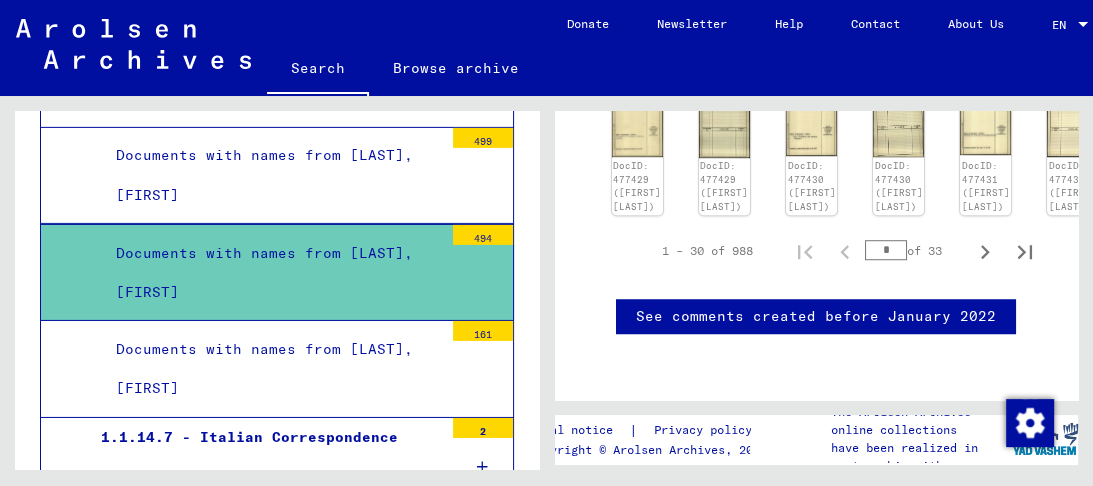 scroll, scrollTop: 1360, scrollLeft: 0, axis: vertical 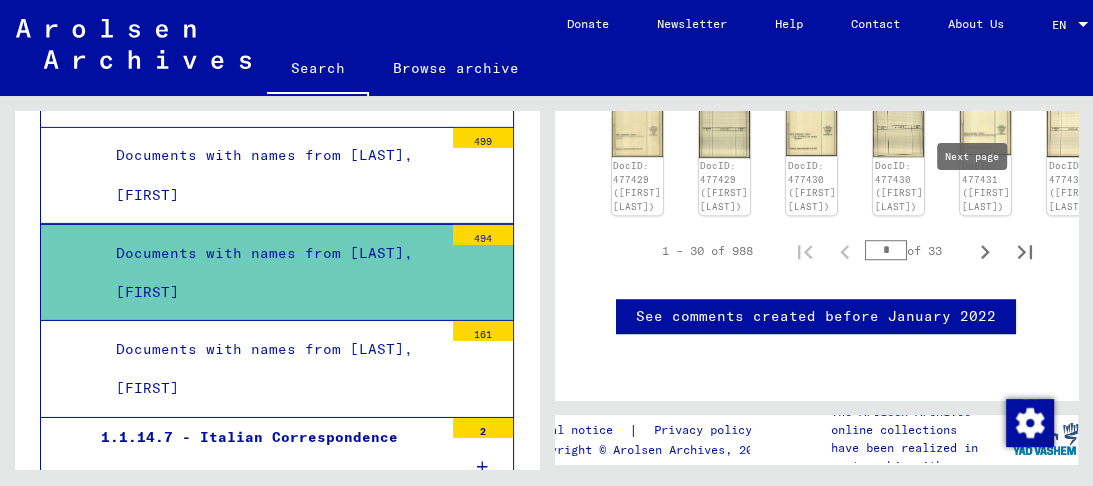 click 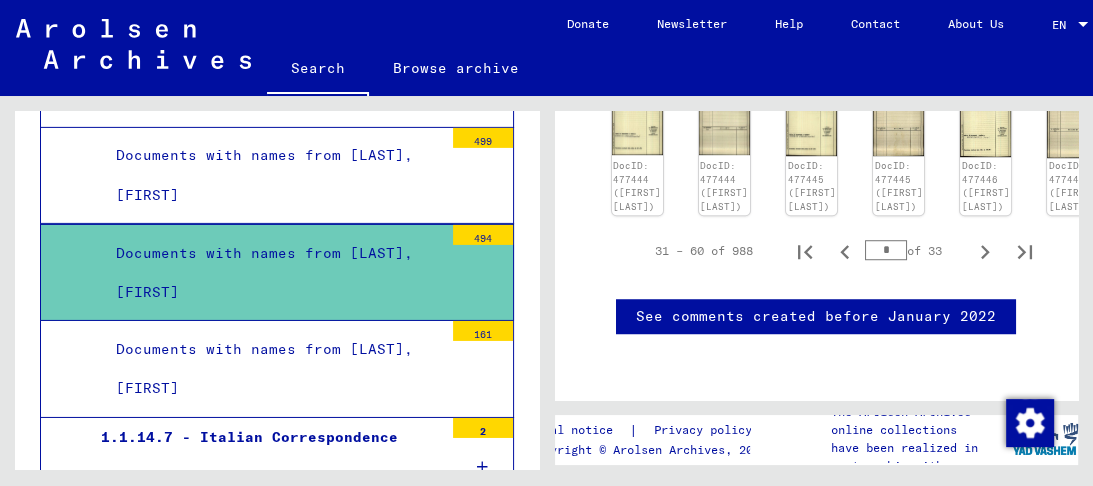 scroll, scrollTop: 1184, scrollLeft: 0, axis: vertical 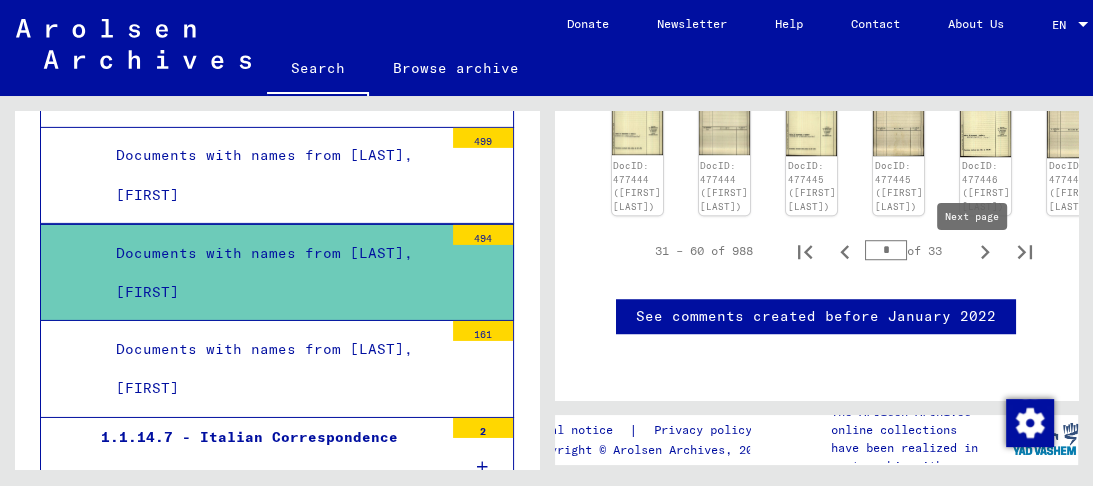 click 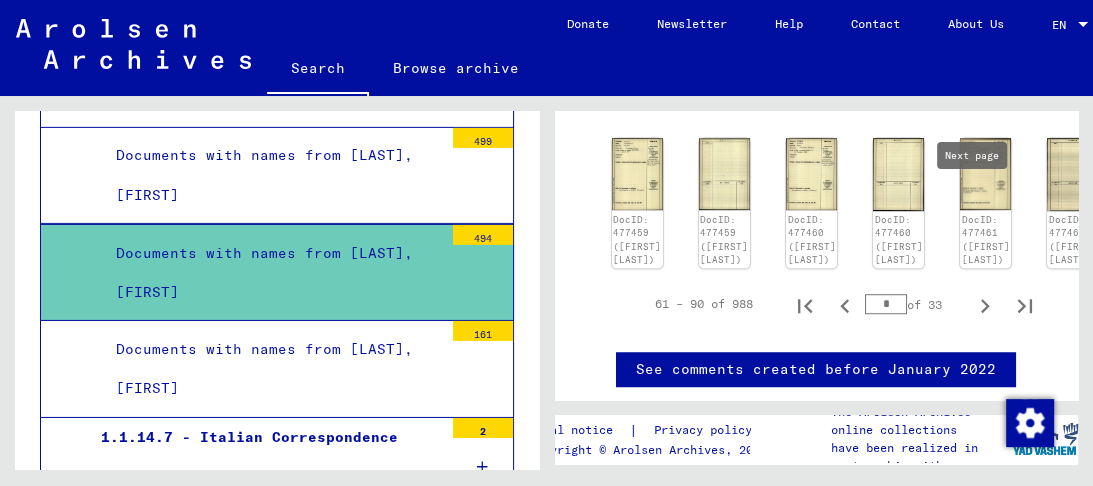 scroll, scrollTop: 1140, scrollLeft: 0, axis: vertical 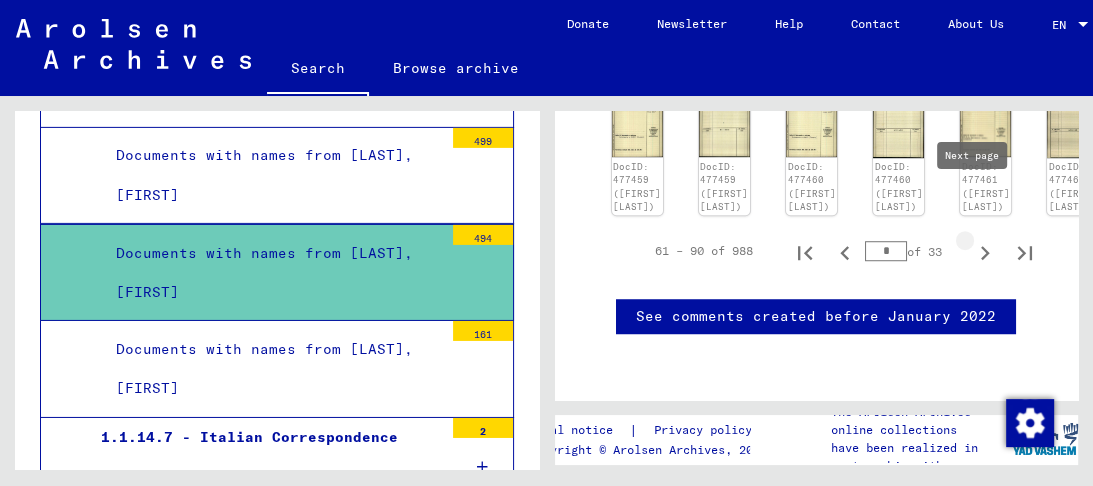 click 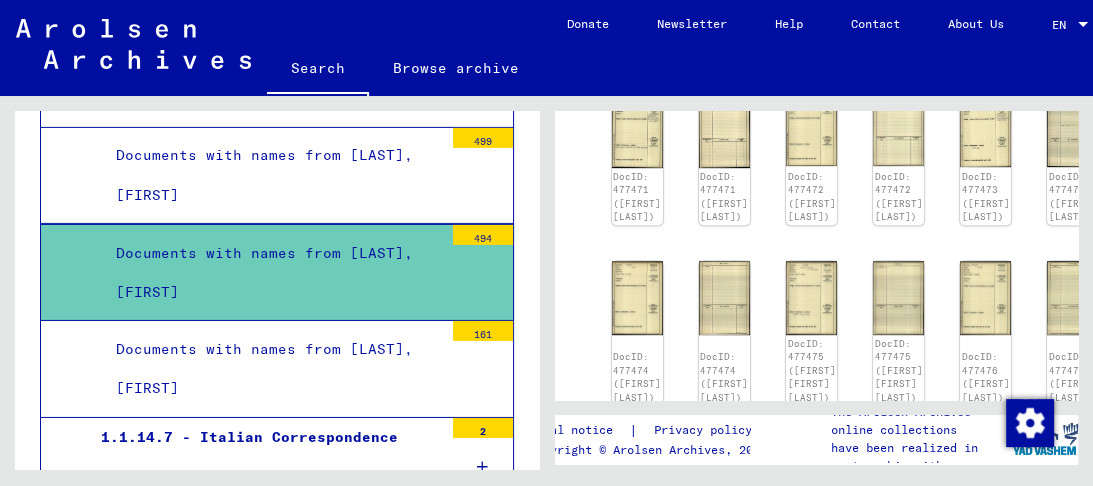 scroll, scrollTop: 936, scrollLeft: 0, axis: vertical 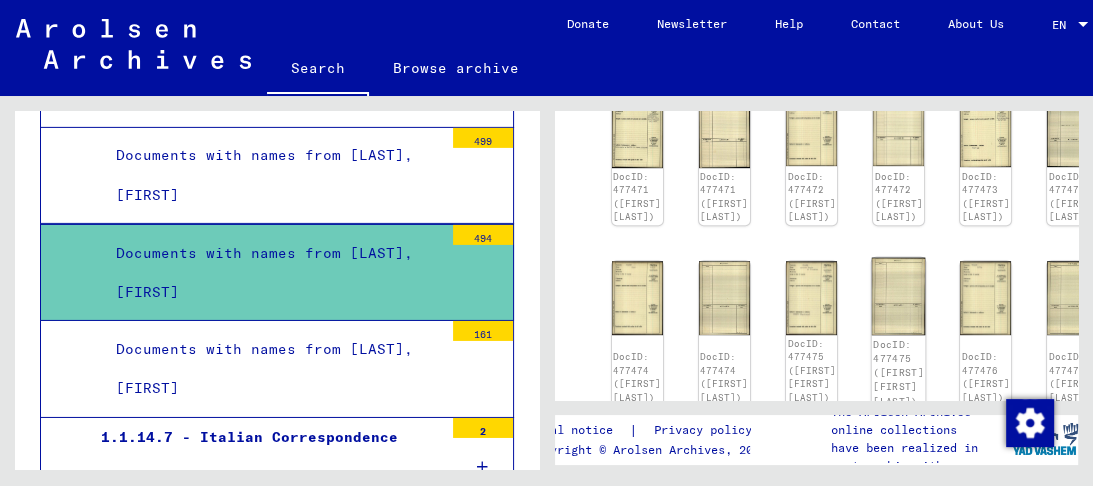 click on "DocID: 477475 ([FIRST] [FIRST] [LAST])" 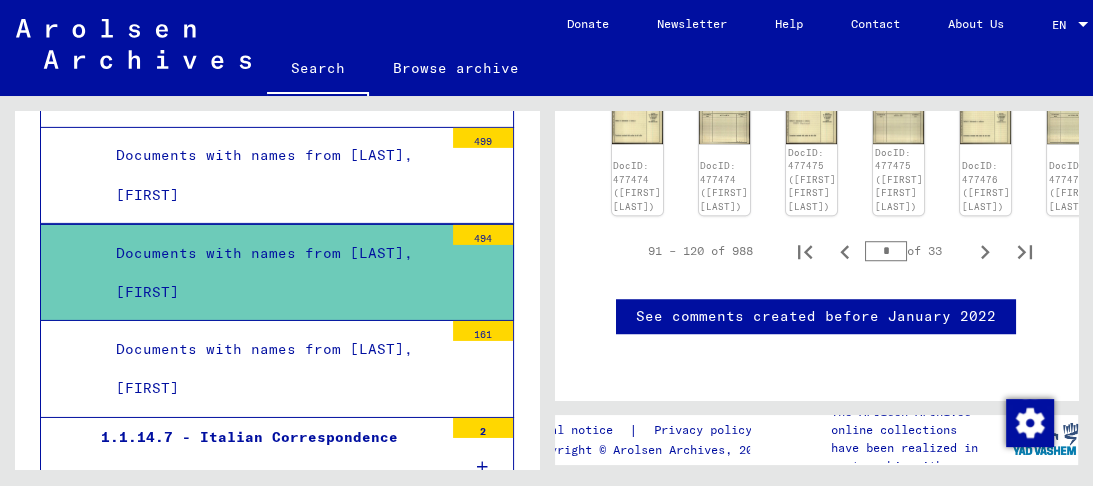 scroll, scrollTop: 1179, scrollLeft: 0, axis: vertical 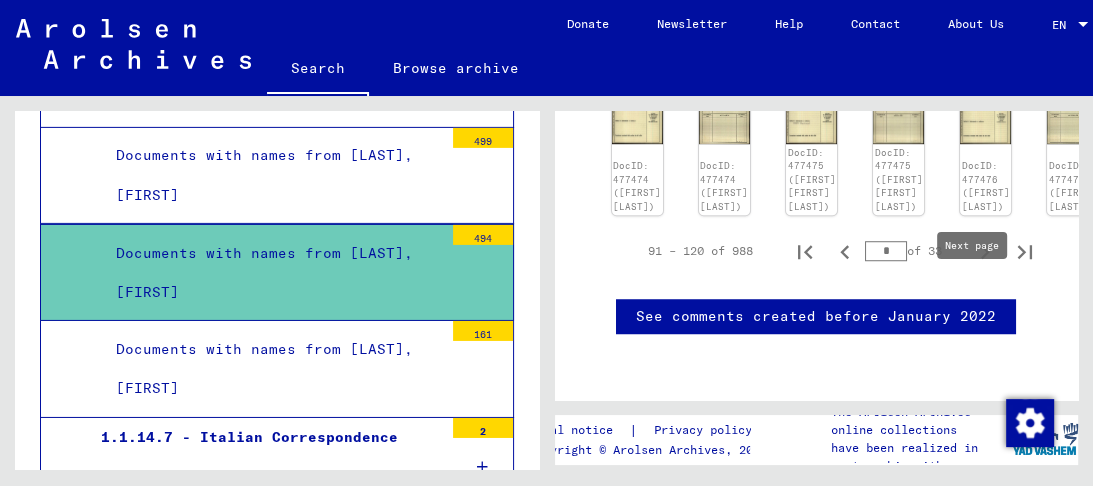 click 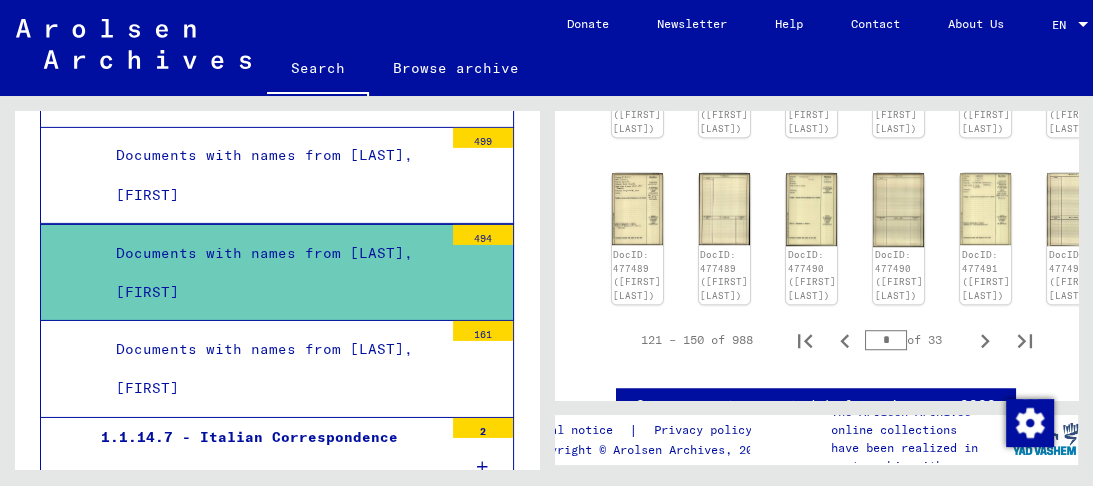 scroll, scrollTop: 1065, scrollLeft: 0, axis: vertical 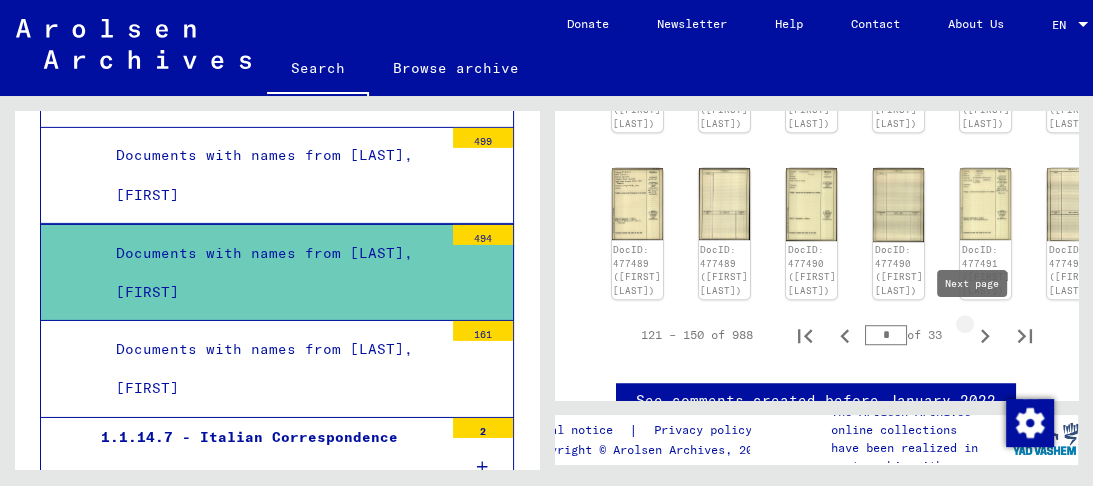 click 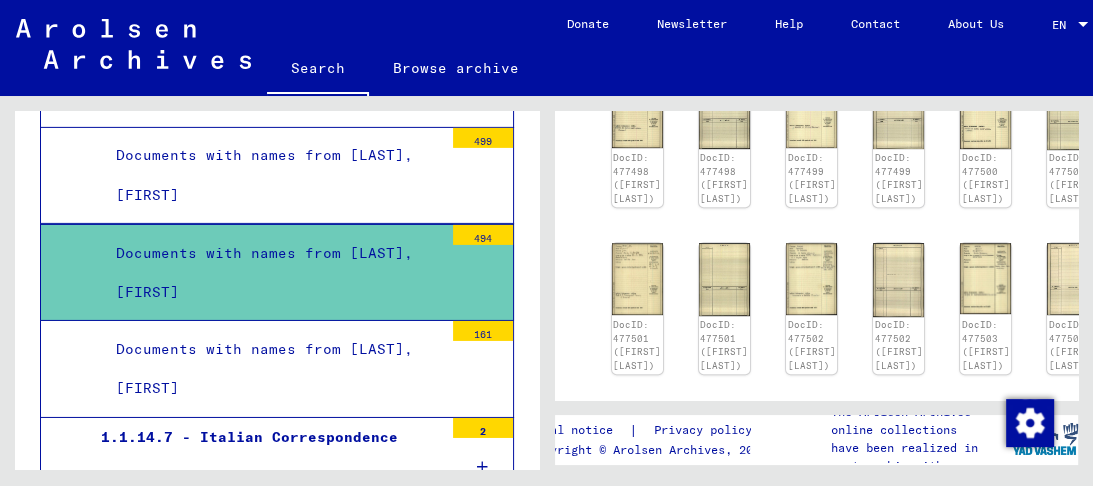 scroll, scrollTop: 745, scrollLeft: 0, axis: vertical 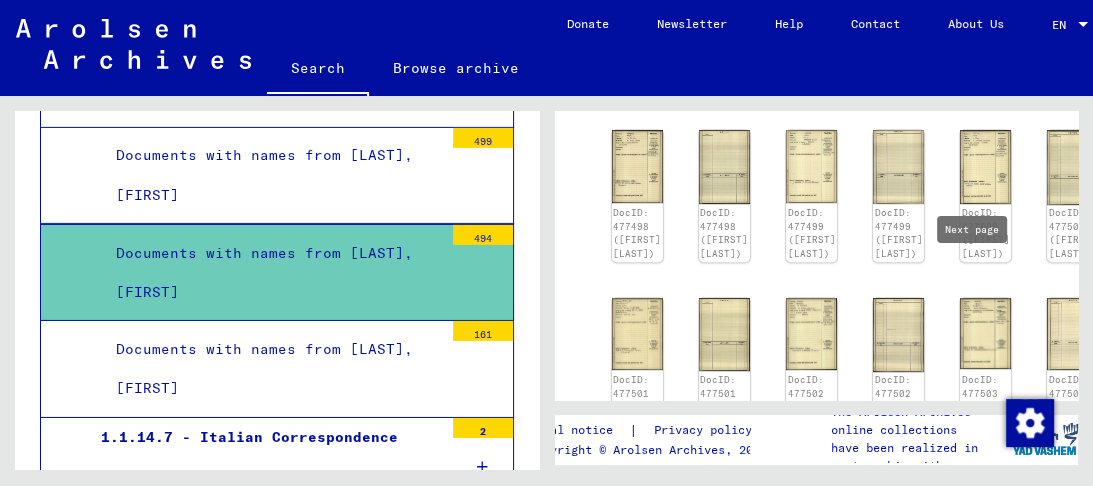 click 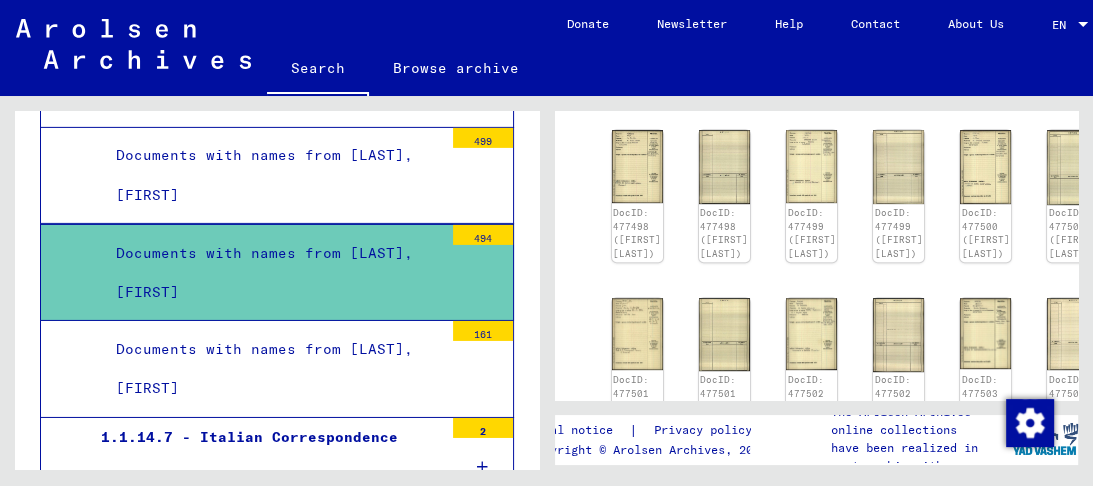 scroll, scrollTop: 837, scrollLeft: 0, axis: vertical 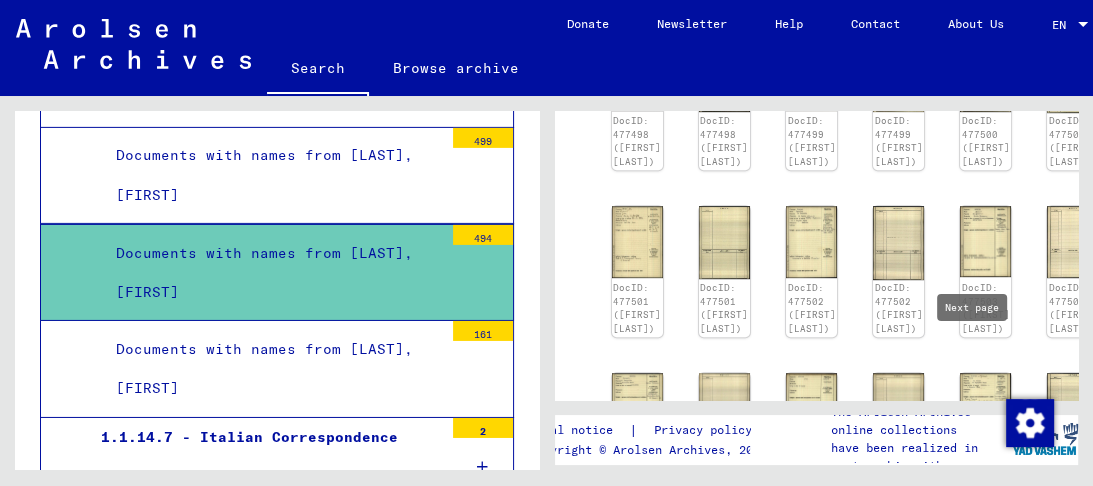 click 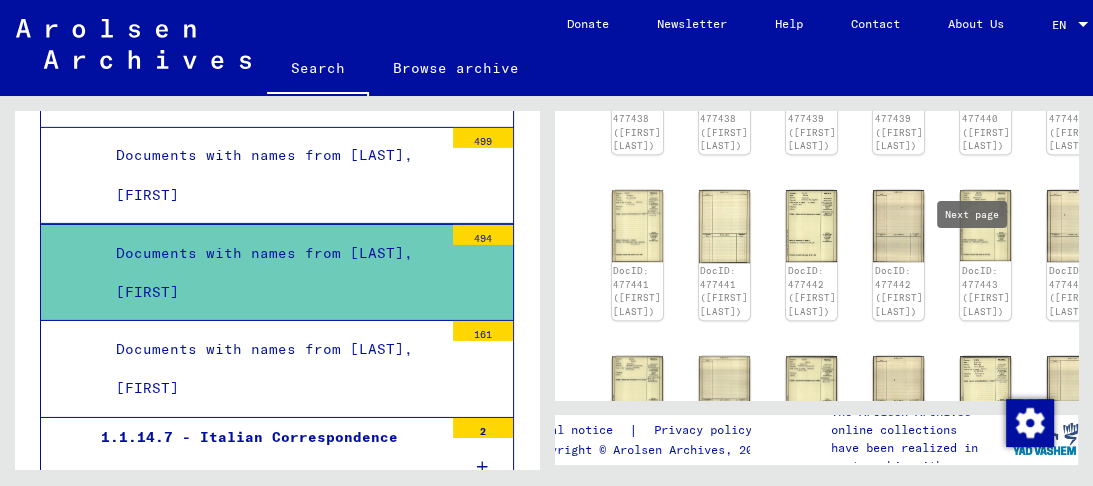 click 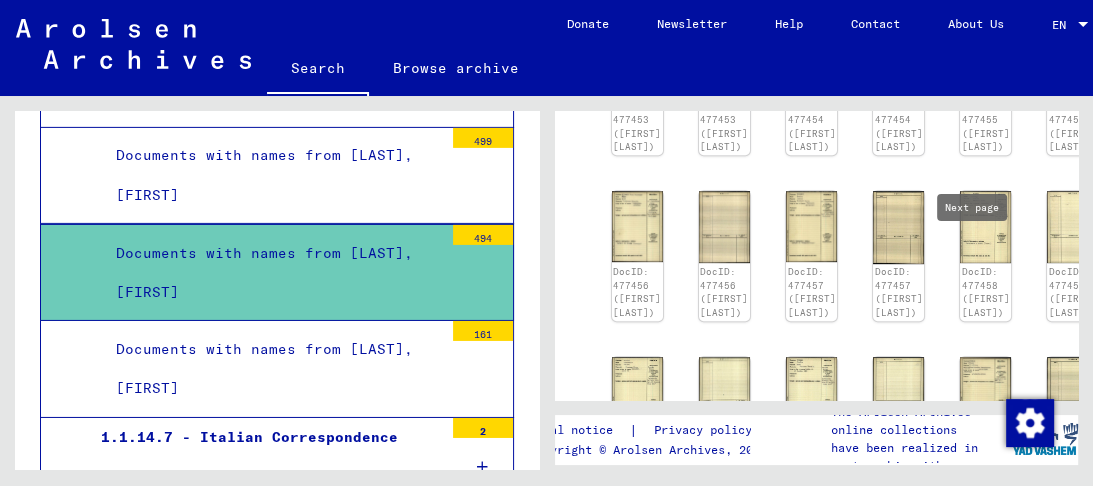 click 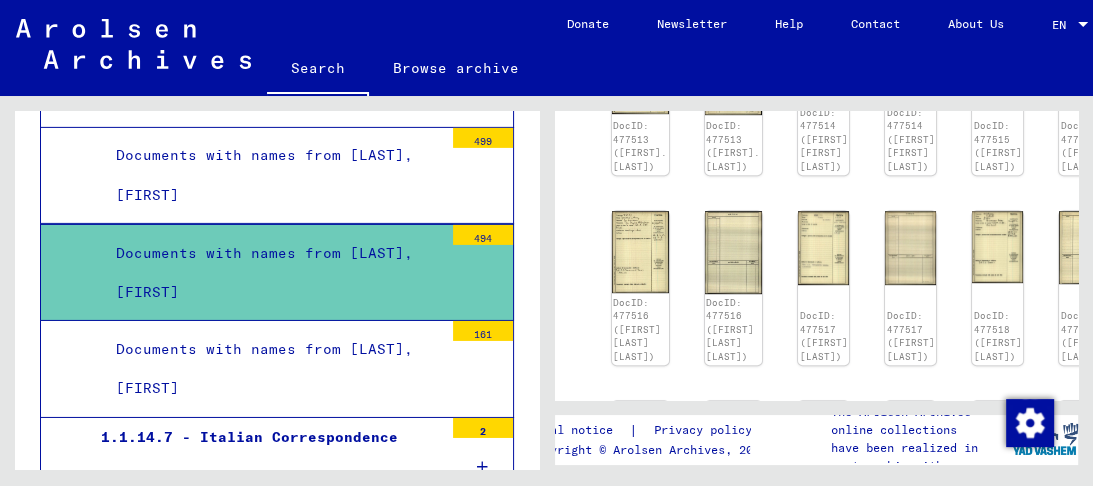 click on "DocID: 477520 ([FIRST] [LAST])" 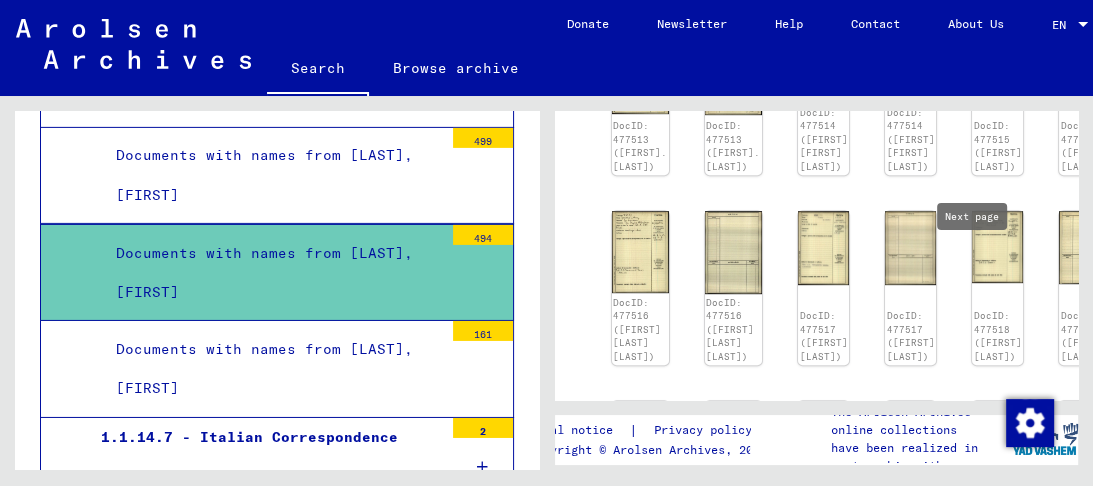 scroll, scrollTop: 843, scrollLeft: 0, axis: vertical 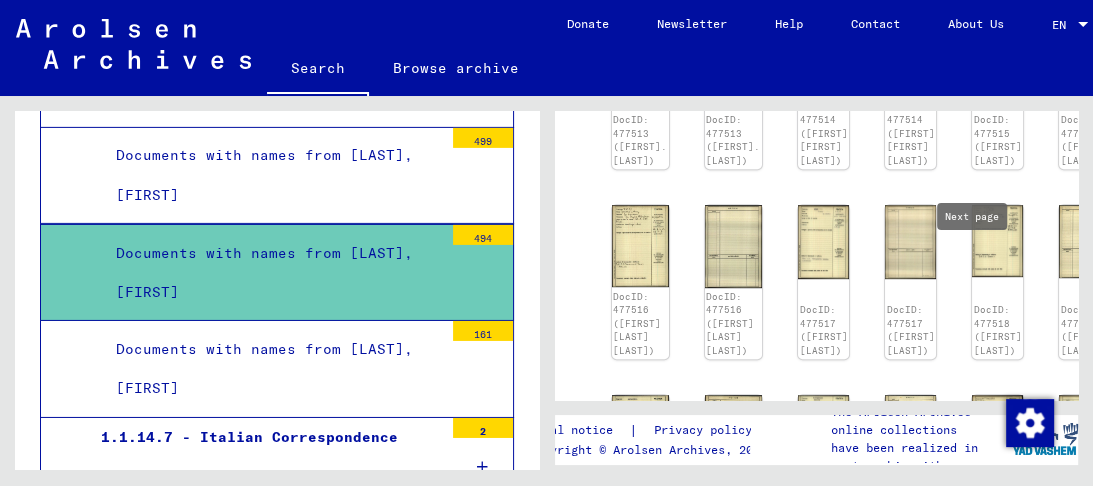 click 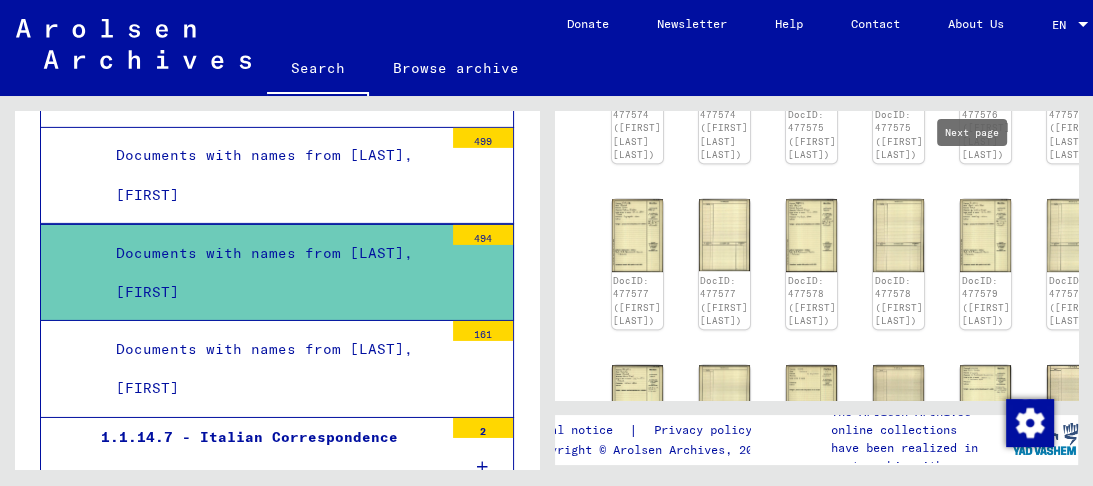 click on "DocID: 477568 ([FIRST] [LAST]) DocID: 477568 ([FIRST] [LAST]) DocID: 477569 ([FIRST] [LAST]) DocID: 477569 ([FIRST] [LAST]) DocID: 477570 ([FIRST] [LAST]) DocID: 477570 ([FIRST] [LAST]) DocID: 477571 ([FIRST] [LAST]) DocID: 477571 ([FIRST] [LAST]) DocID: 477572 ([FIRST] [LAST]) DocID: 477572 ([FIRST] [LAST]) DocID: 477573 ([FIRST] [LAST] [LAST]) DocID: 477573 ([FIRST] [LAST] [LAST]) DocID: 477574 ([FIRST] [LAST] [LAST]) DocID: 477574 ([FIRST] [LAST] [LAST]) DocID: 477575 ([FIRST] [LAST]) DocID: 477575 ([FIRST] [LAST]) DocID: 477576 ([FIRST] [LAST]) DocID: 477576 ([FIRST] [LAST]) DocID: 477577 ([FIRST] [LAST]) DocID: 477577 ([FIRST] [LAST]) DocID: 477578 ([FIRST] [LAST]) DocID: 477578 ([FIRST] [LAST]) DocID: 477579 ([FIRST] [LAST]) DocID: 477579 ([FIRST] [LAST]) DocID: 477580 ([FIRST] [LAST]) DocID: 477580 ([FIRST] [LAST]) DocID: 477581 ([FIRST] [LAST]) DocID: 477581 ([FIRST] [LAST]) DocID: 477582 ([FIRST] [LAST]) DocID: 477582 ([FIRST] [LAST])" 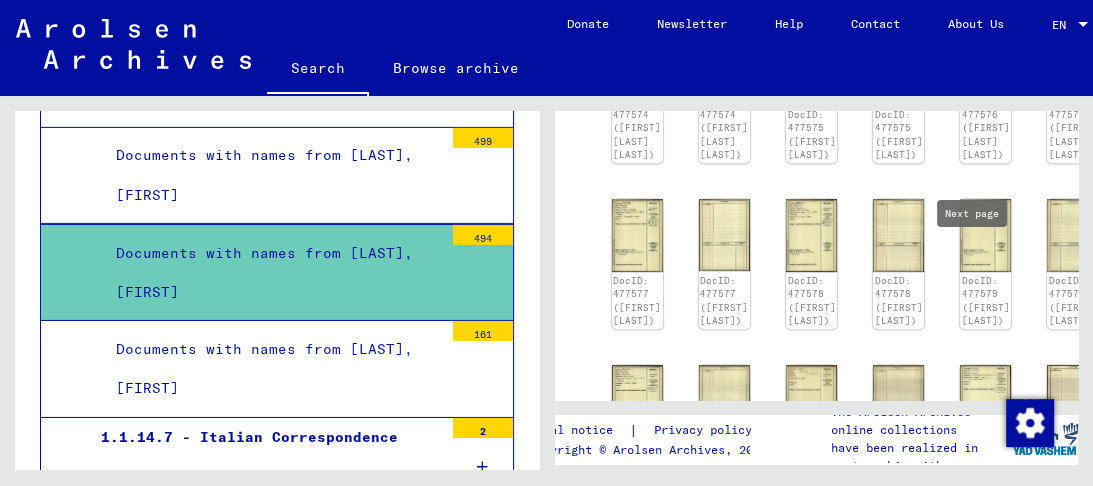 click 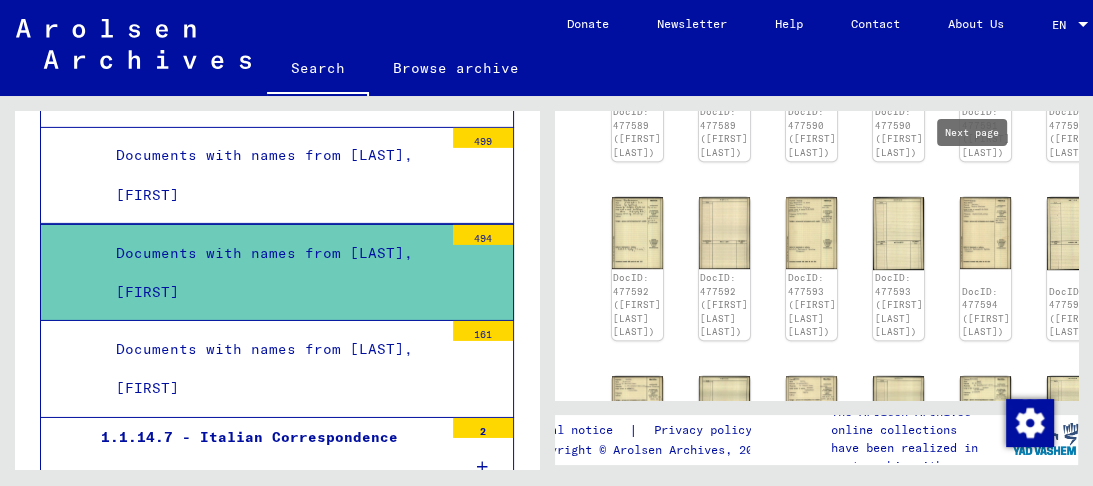 click at bounding box center [985, 542] 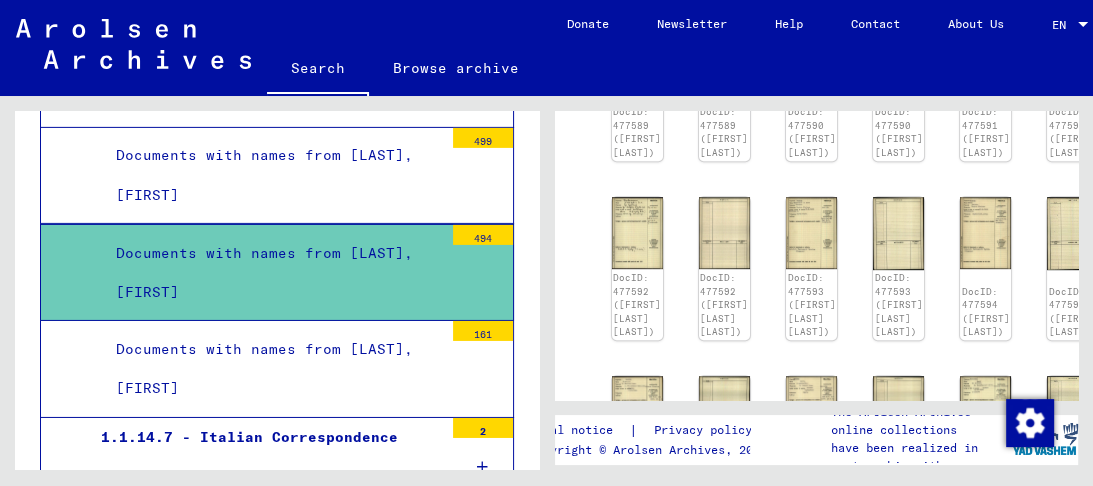 click 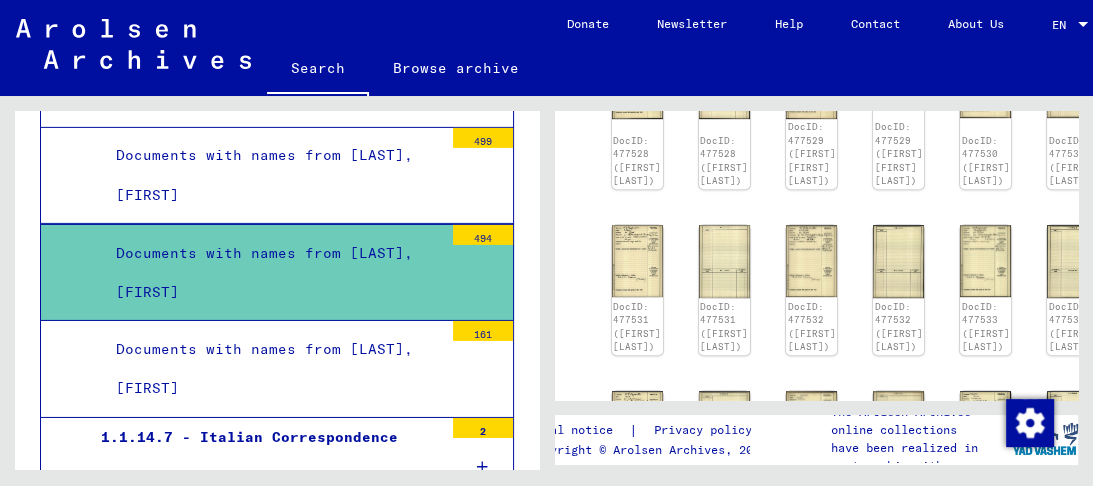 click 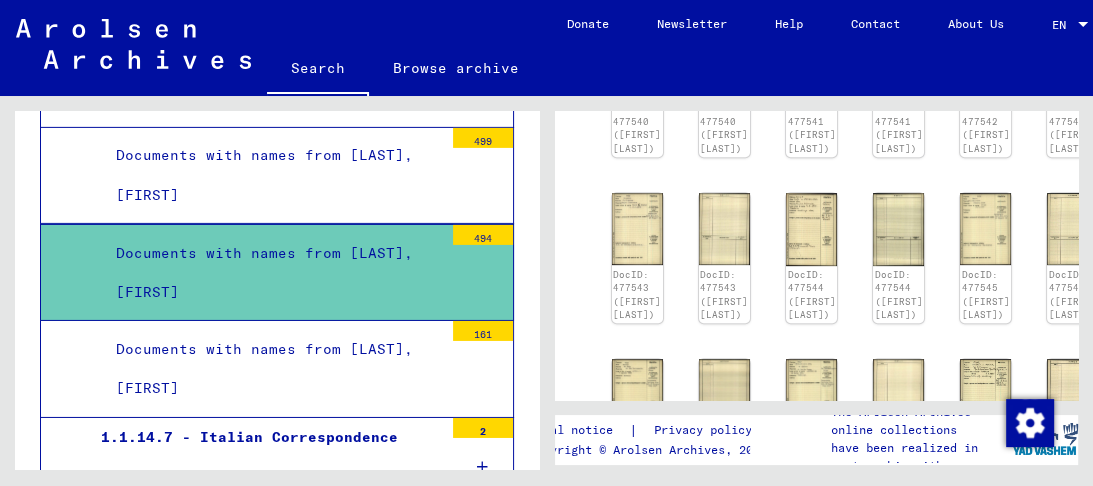 scroll, scrollTop: 683, scrollLeft: 0, axis: vertical 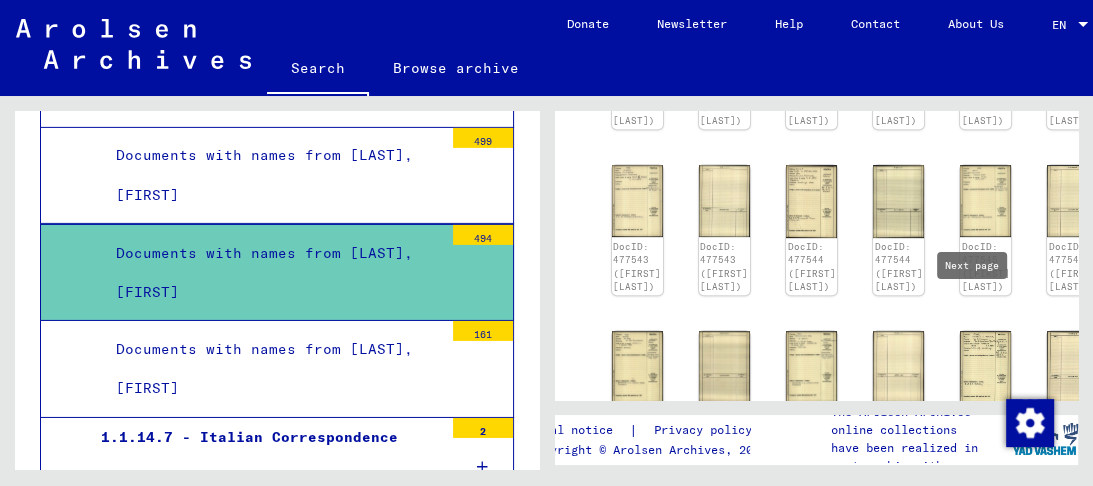 click 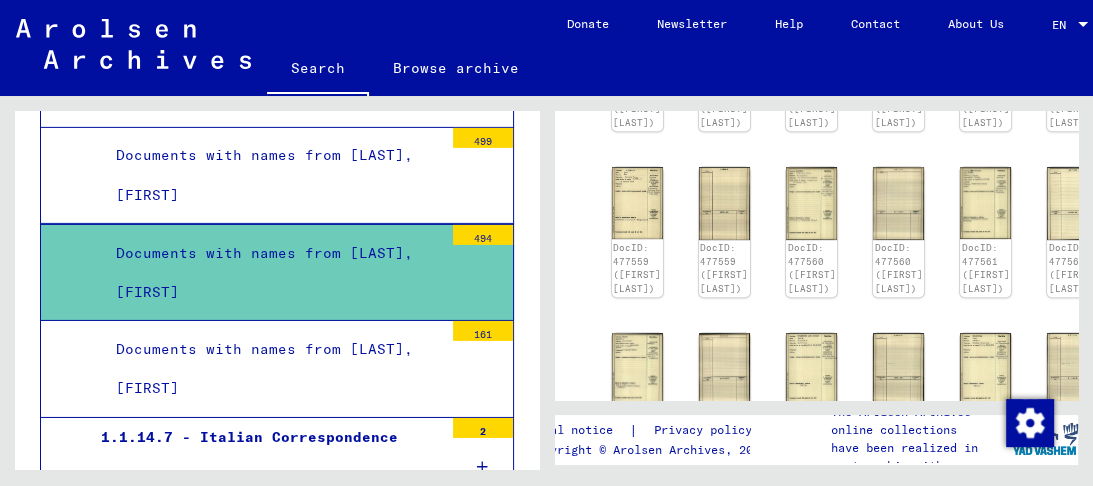 click 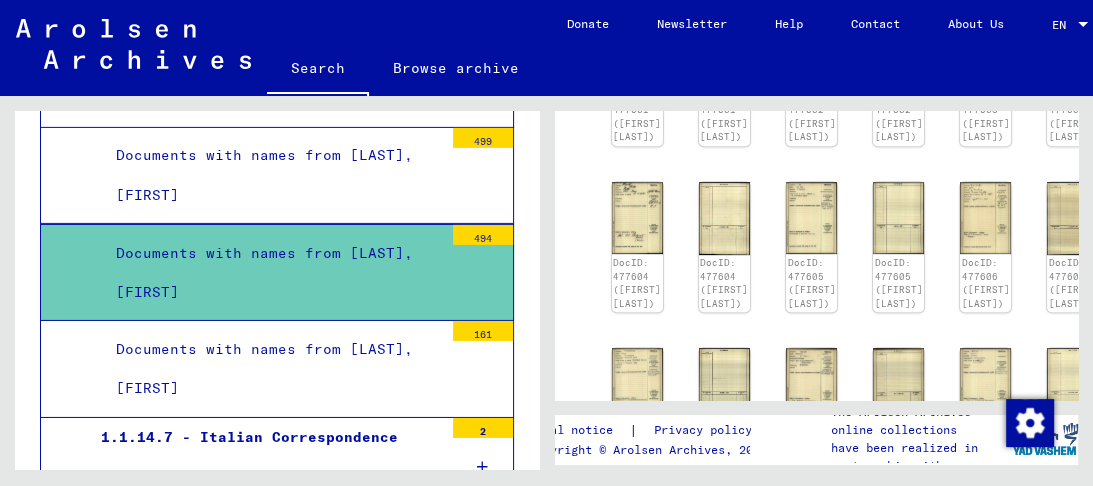 scroll, scrollTop: 763, scrollLeft: 0, axis: vertical 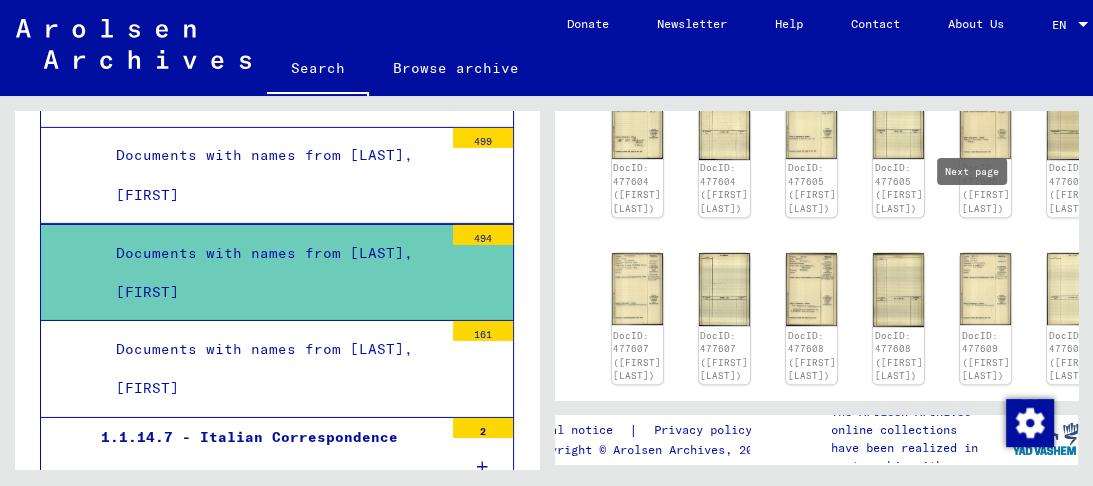 click 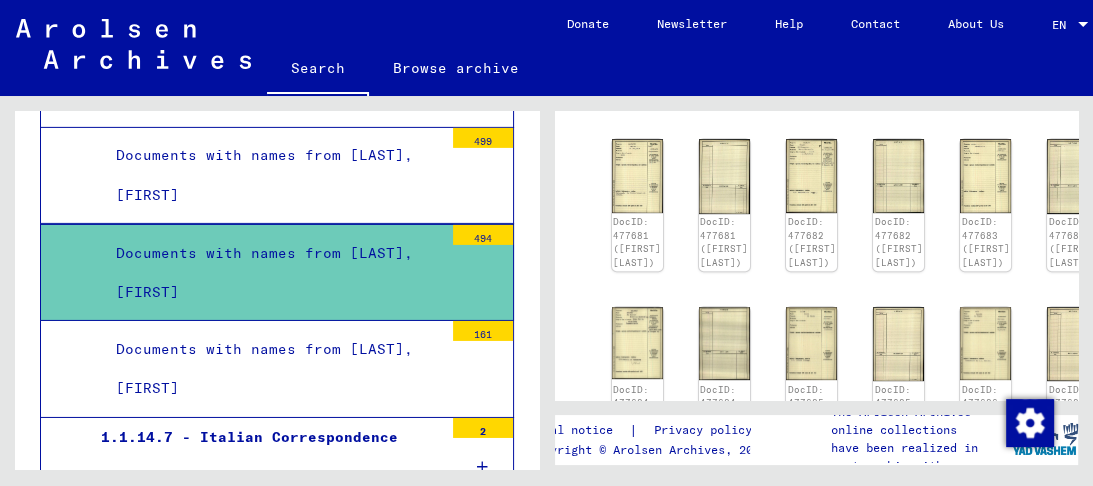 scroll, scrollTop: 763, scrollLeft: 0, axis: vertical 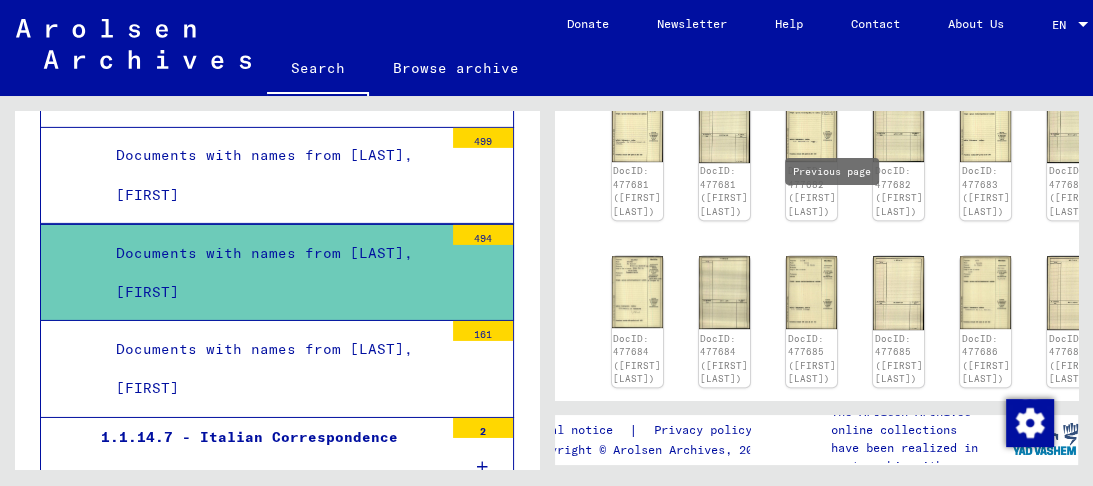 click 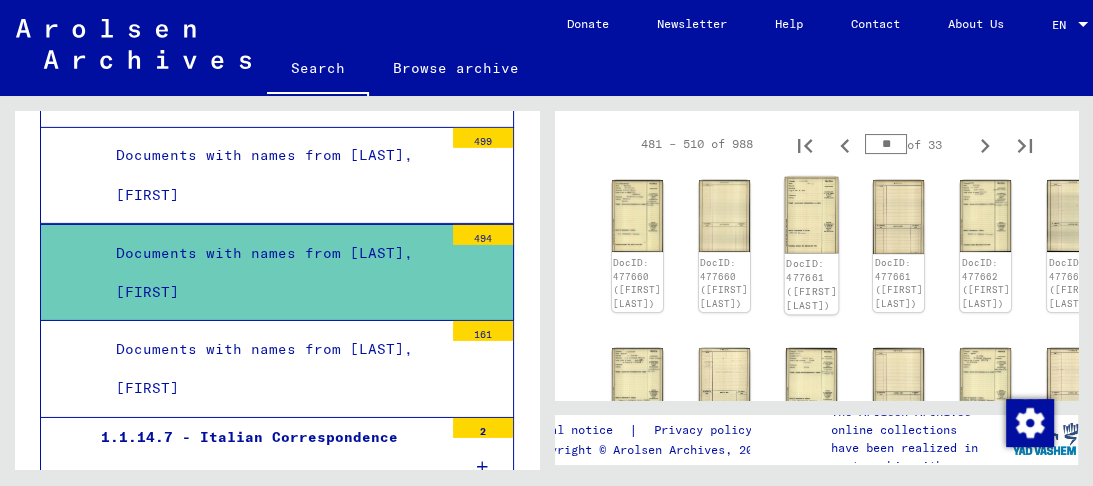 scroll, scrollTop: 443, scrollLeft: 0, axis: vertical 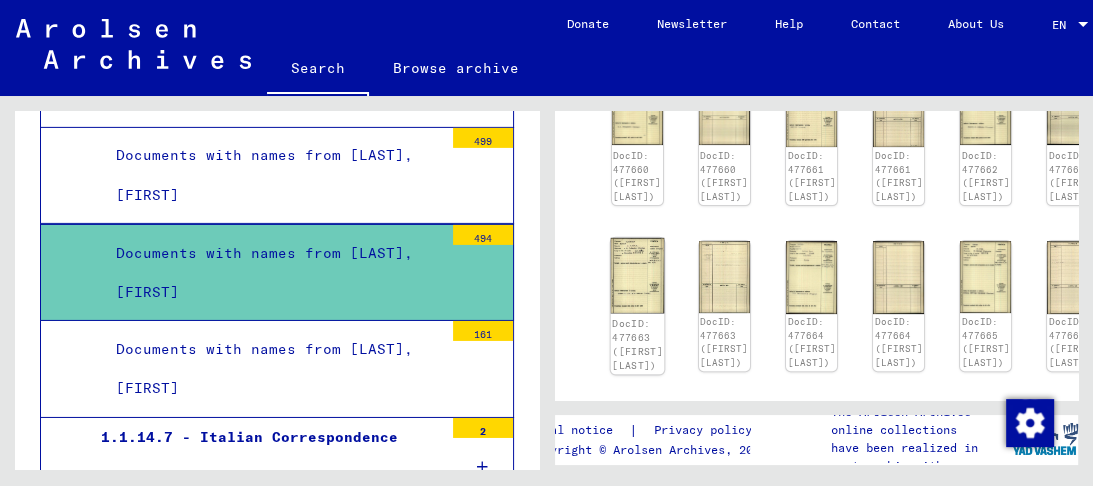 click on "DocID: 477663 ([FIRST] [LAST])" 